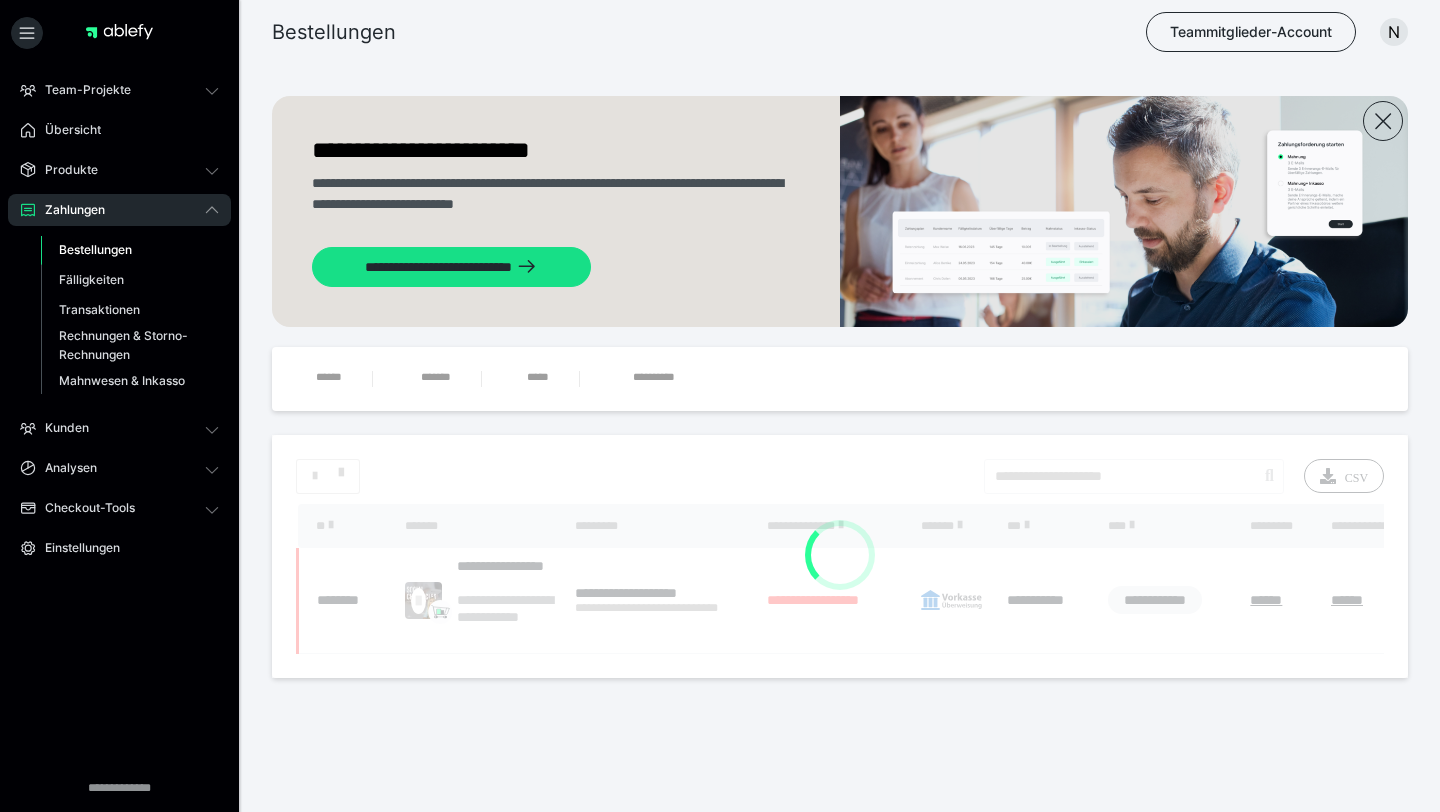 scroll, scrollTop: 0, scrollLeft: 0, axis: both 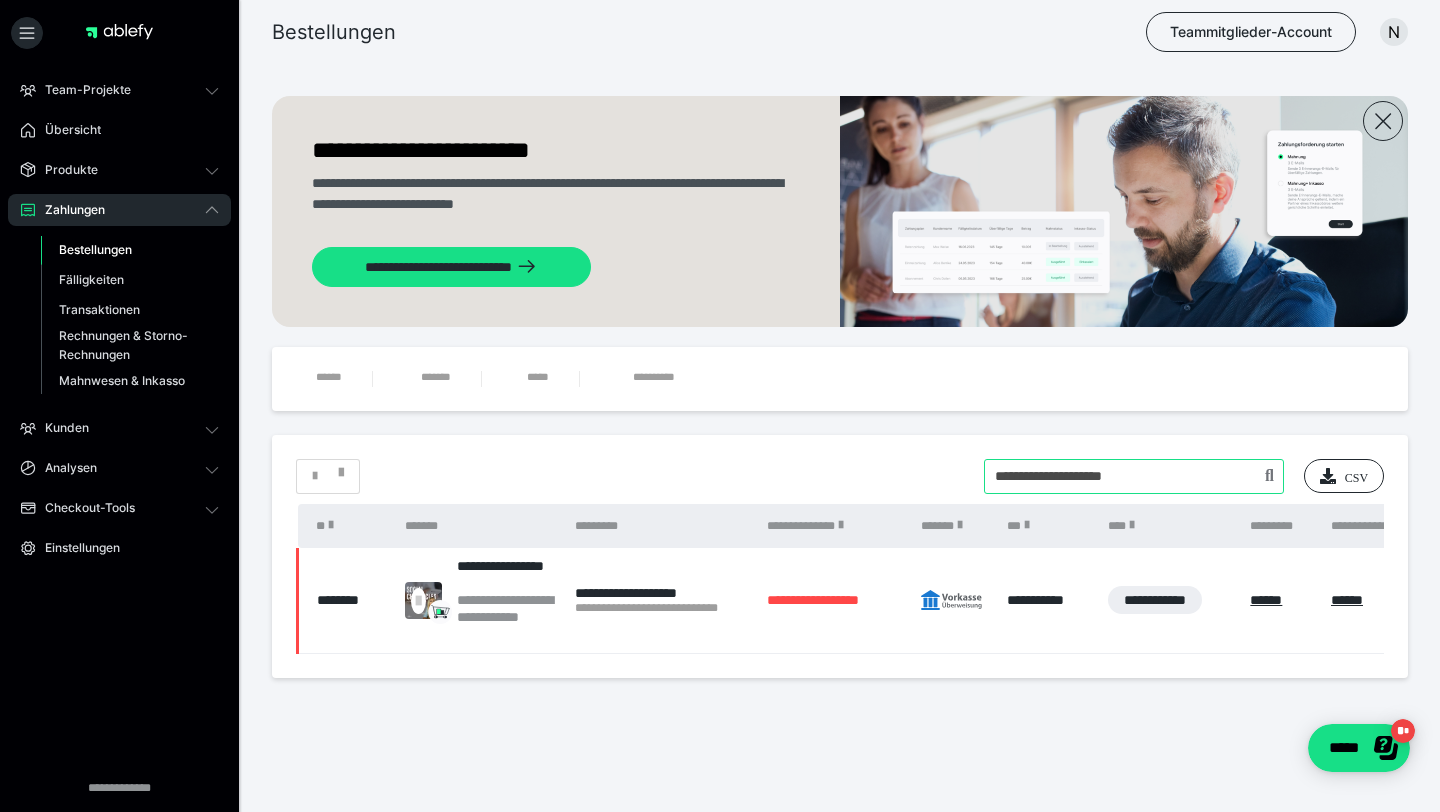 drag, startPoint x: 1163, startPoint y: 483, endPoint x: 960, endPoint y: 482, distance: 203.00246 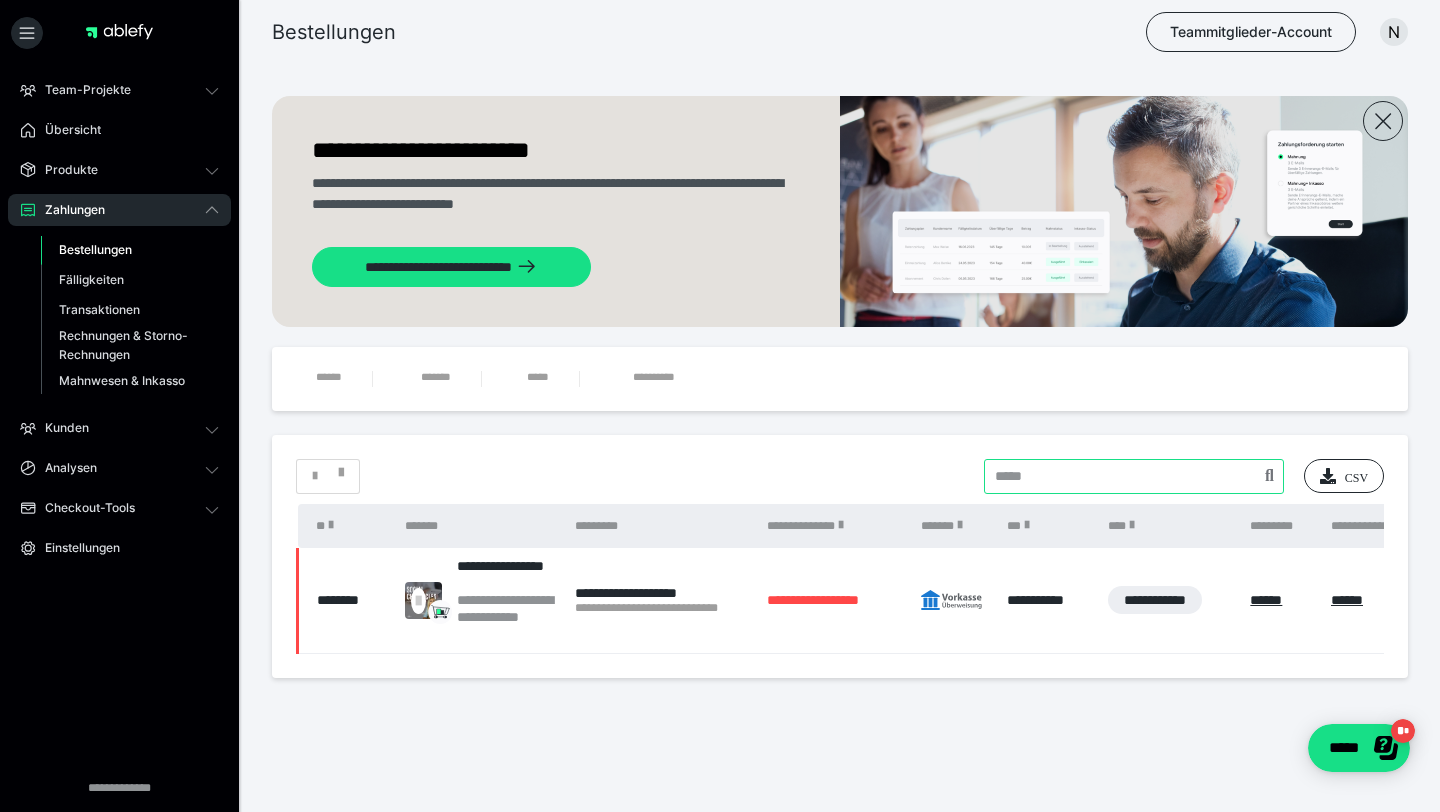 paste on "**********" 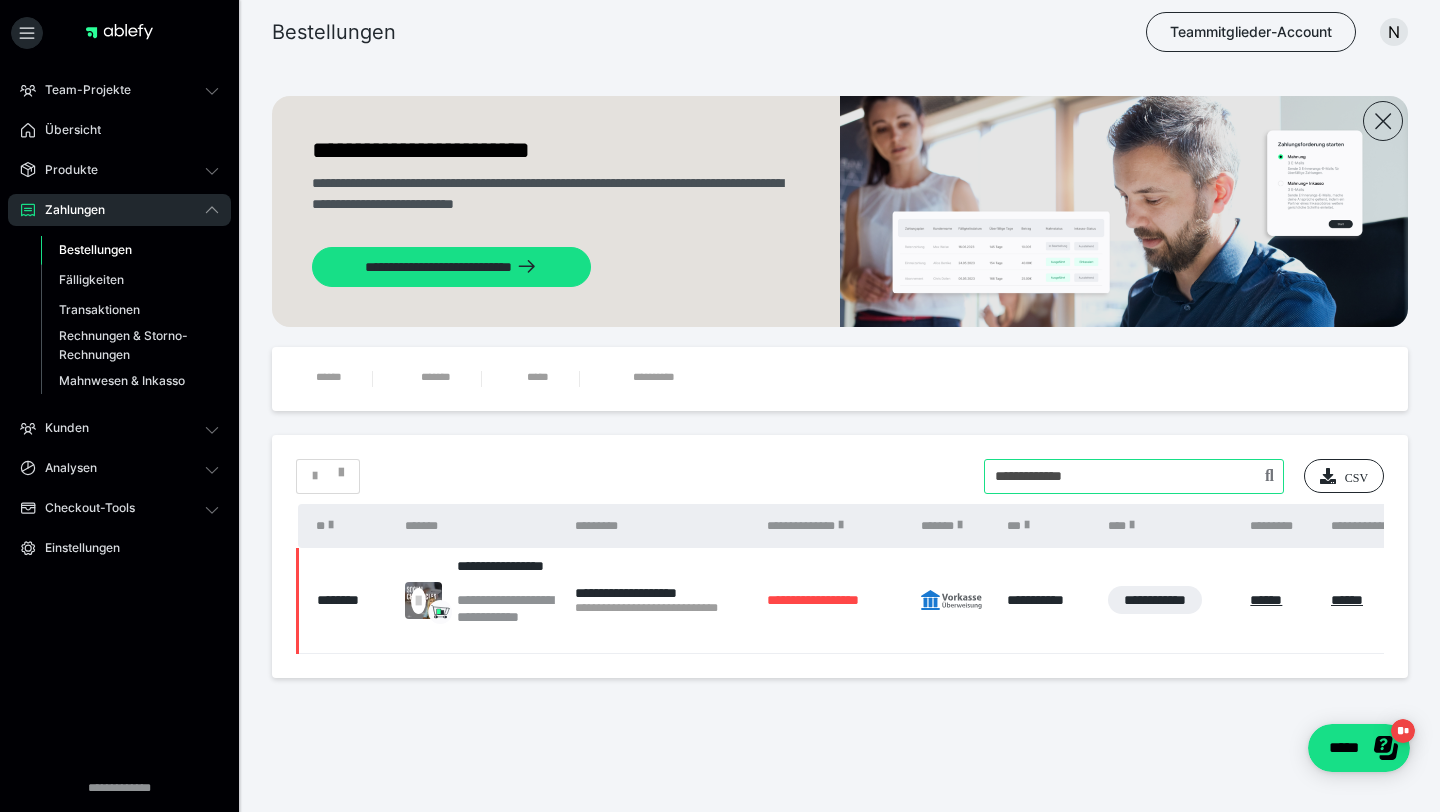 type on "**********" 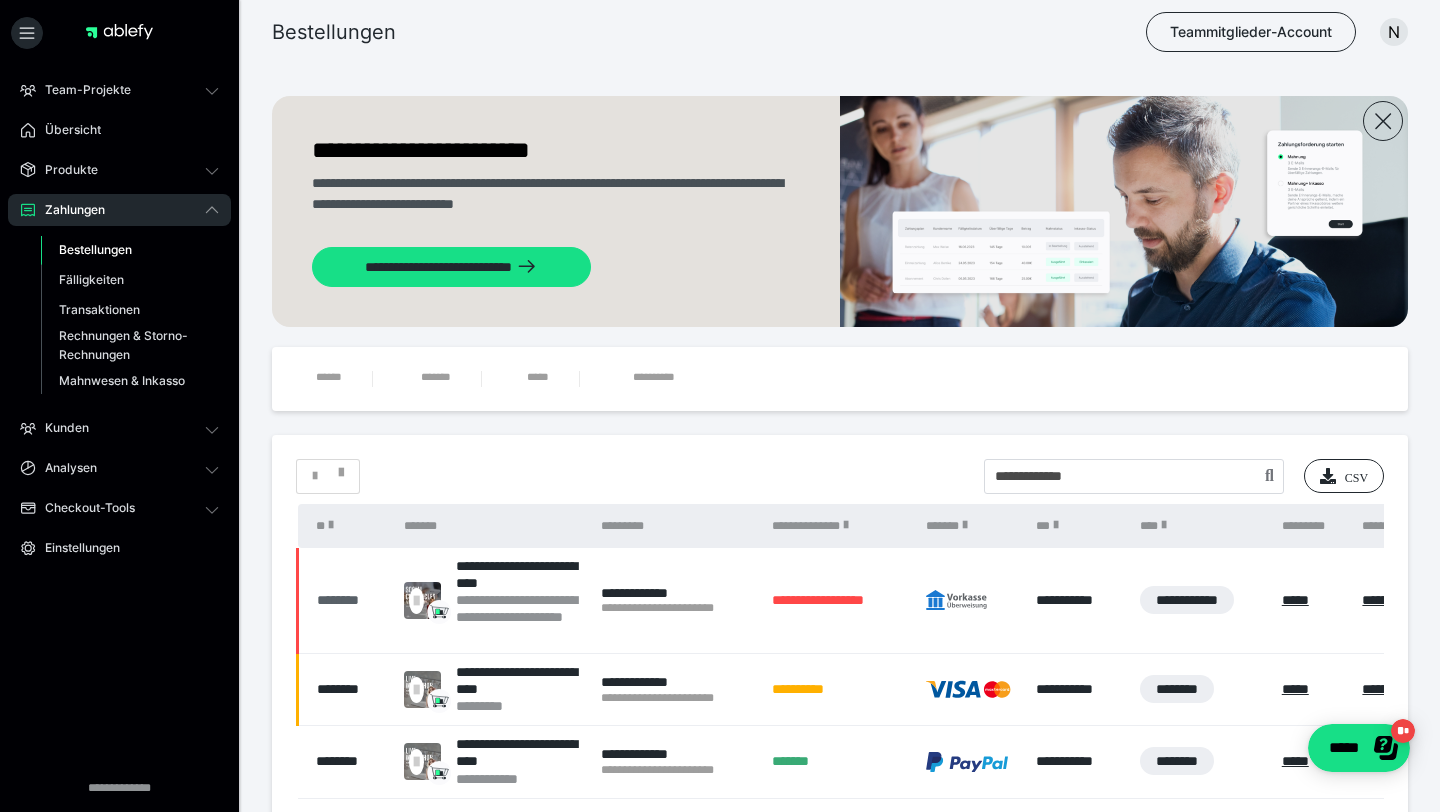 click on "********" at bounding box center (350, 600) 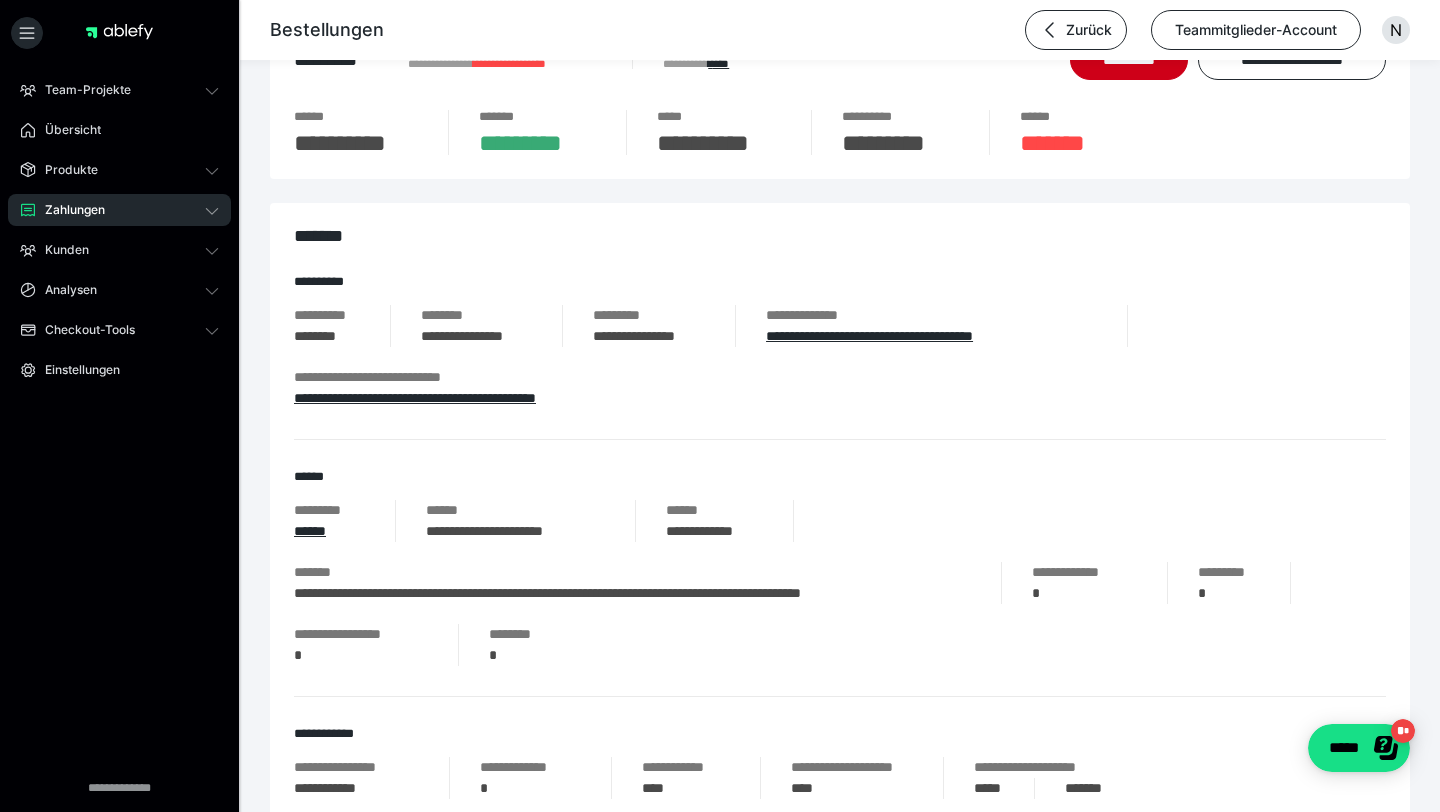 scroll, scrollTop: 65, scrollLeft: 0, axis: vertical 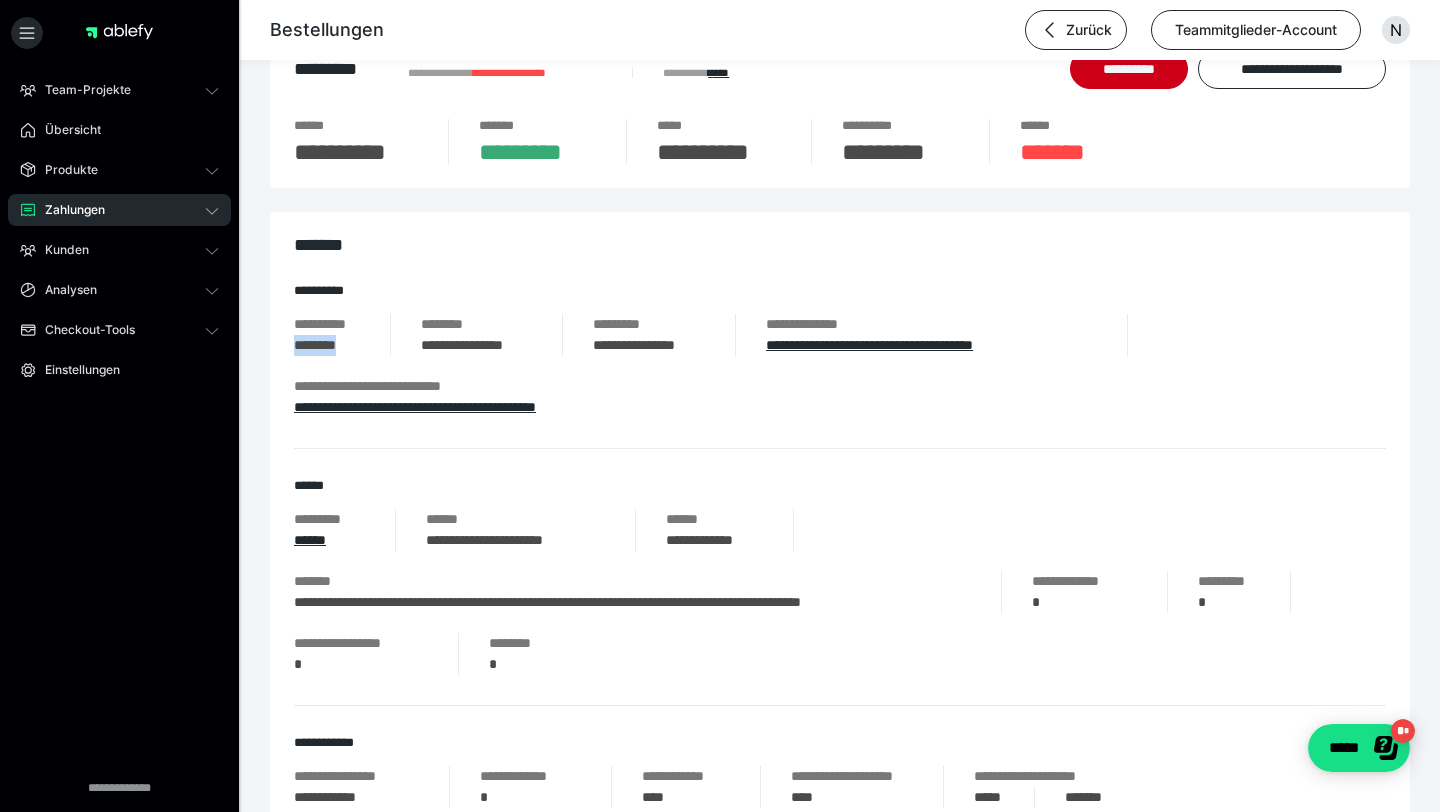 drag, startPoint x: 364, startPoint y: 339, endPoint x: 279, endPoint y: 339, distance: 85 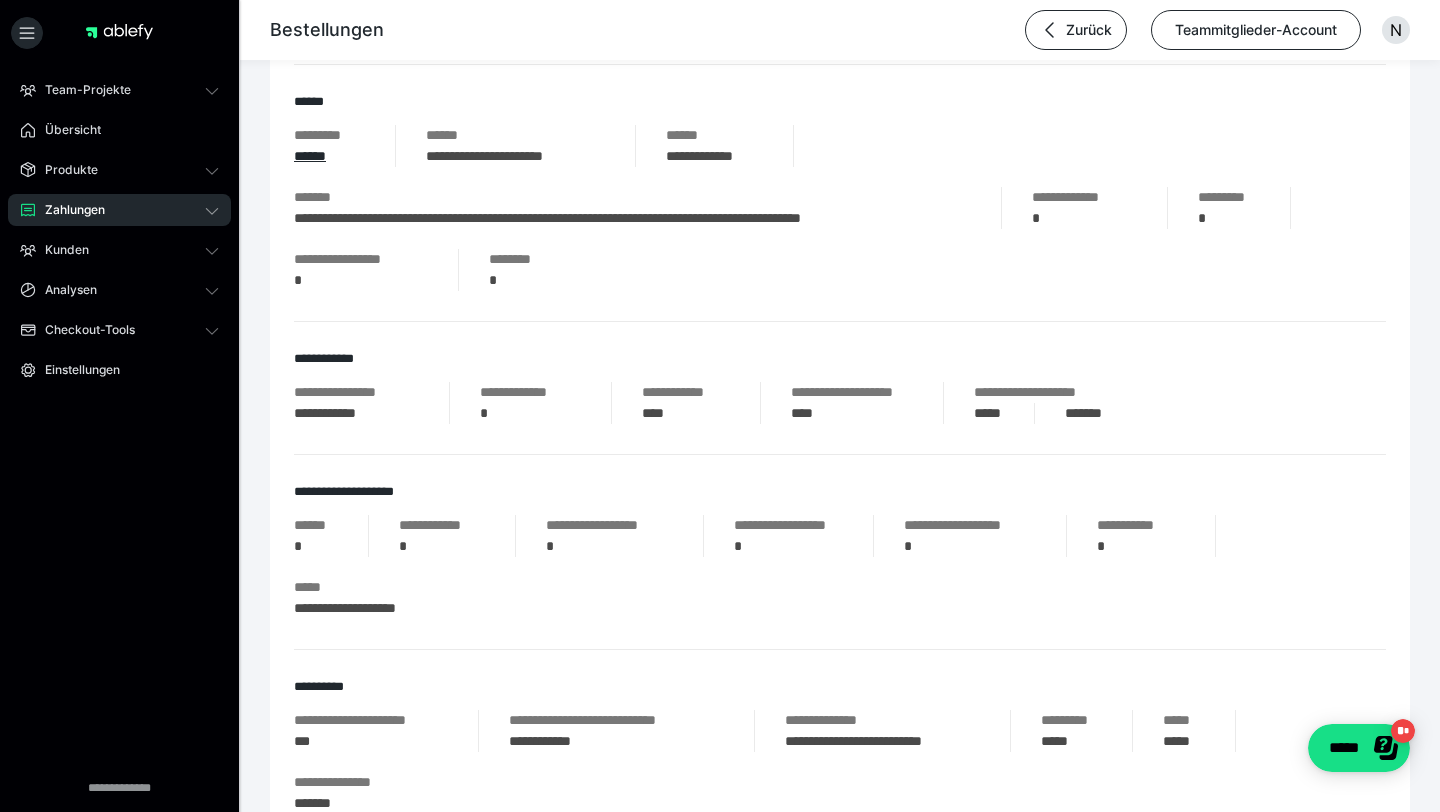 scroll, scrollTop: 0, scrollLeft: 0, axis: both 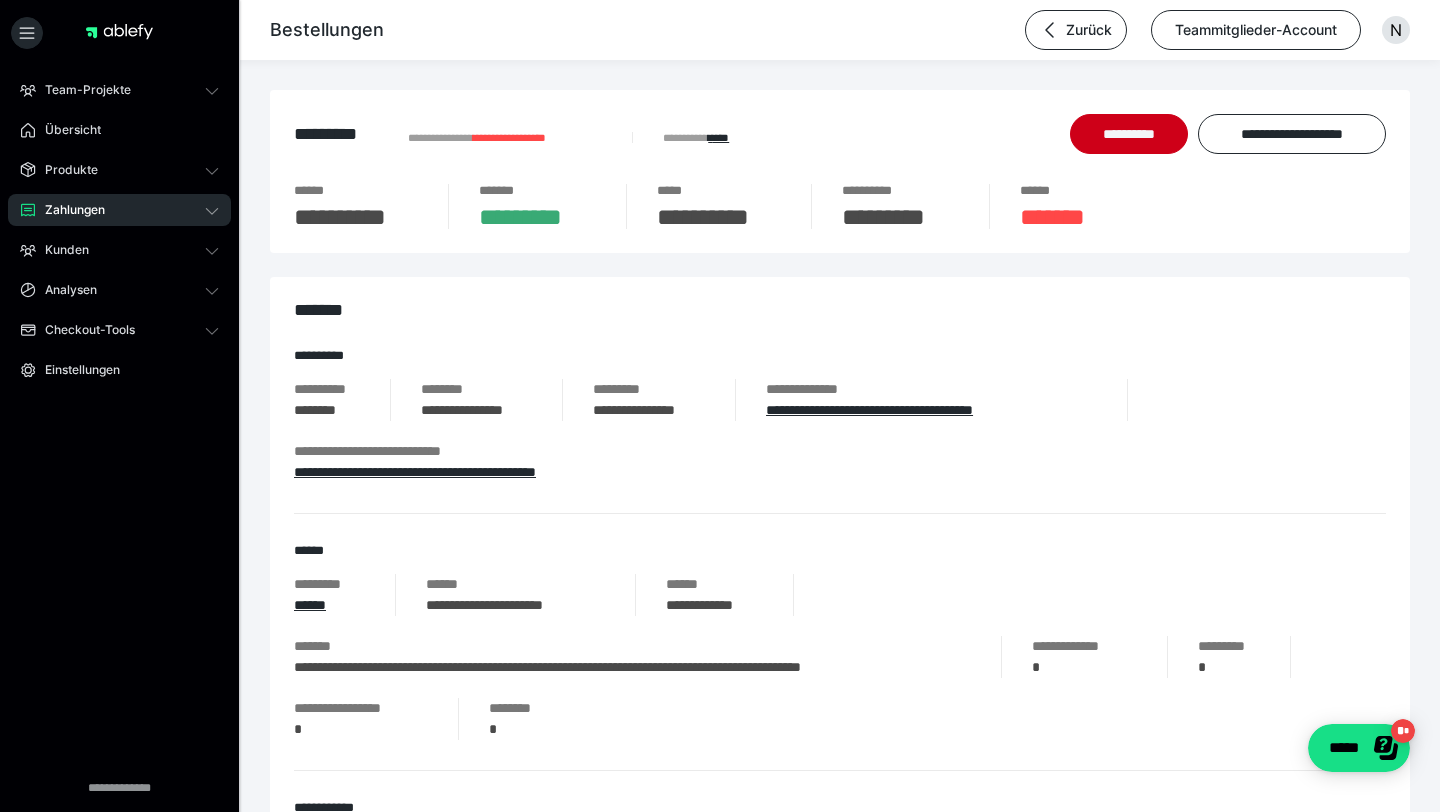 click on "******" at bounding box center (515, 584) 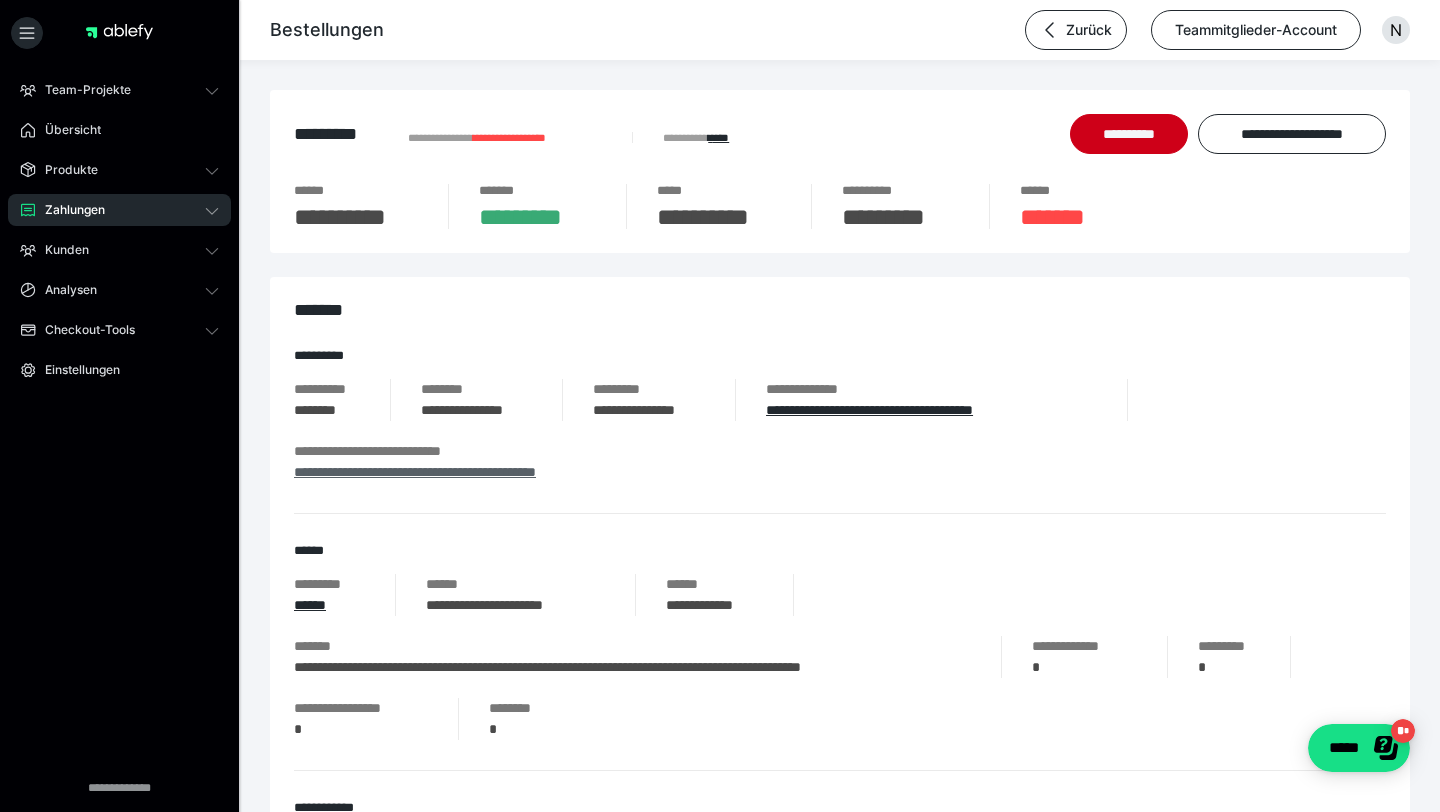 click on "**********" at bounding box center [415, 472] 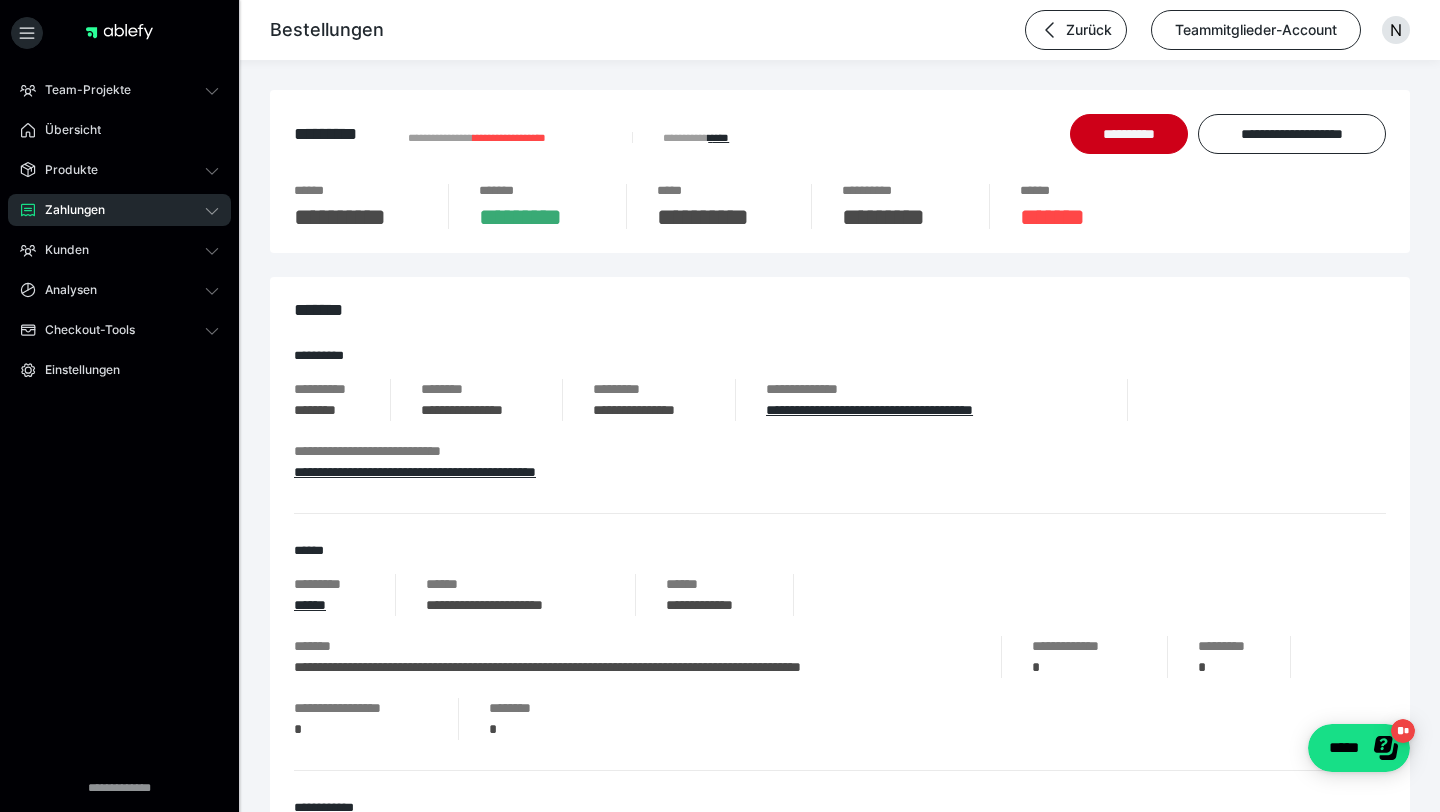 click on "Zahlungen" at bounding box center [68, 210] 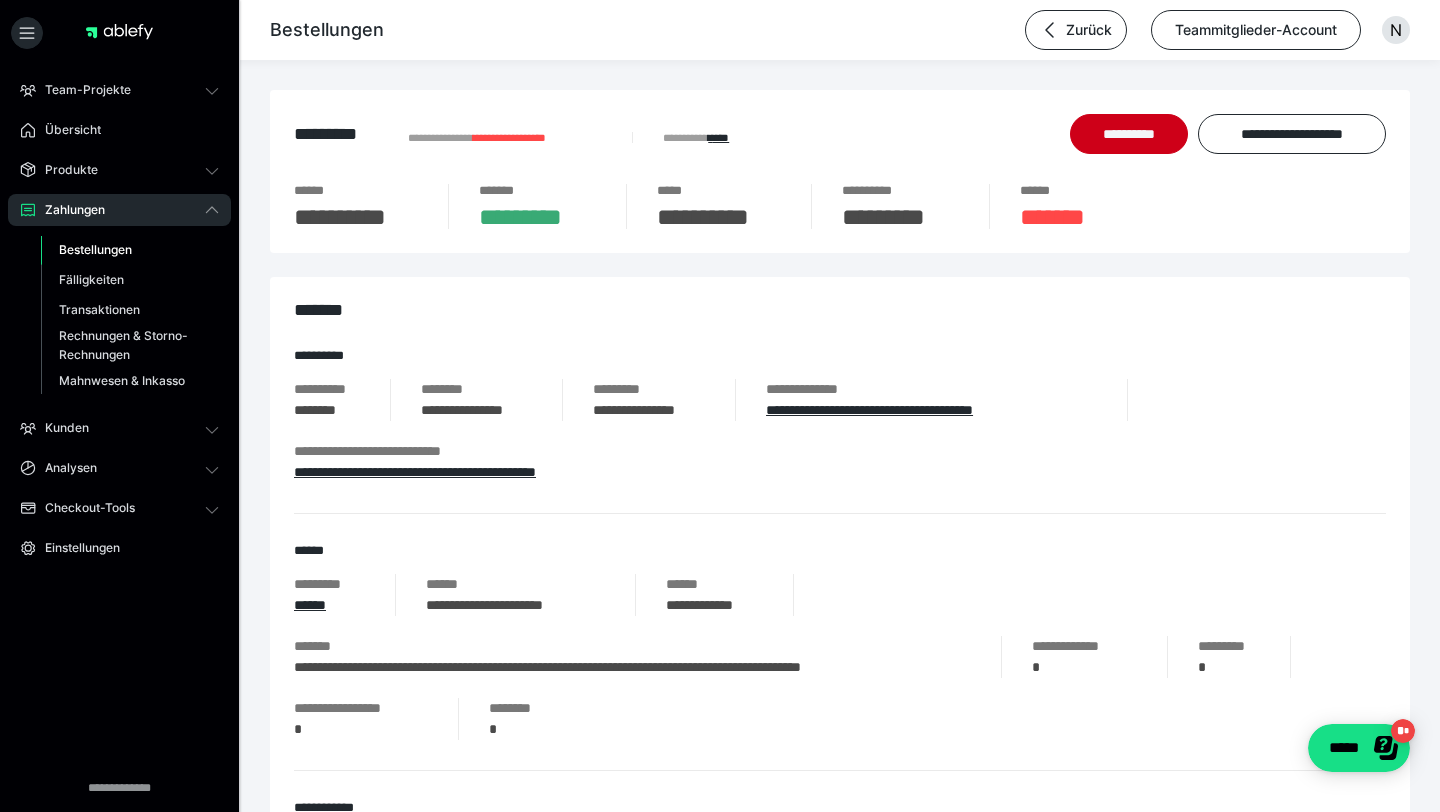 click on "Bestellungen" at bounding box center [95, 249] 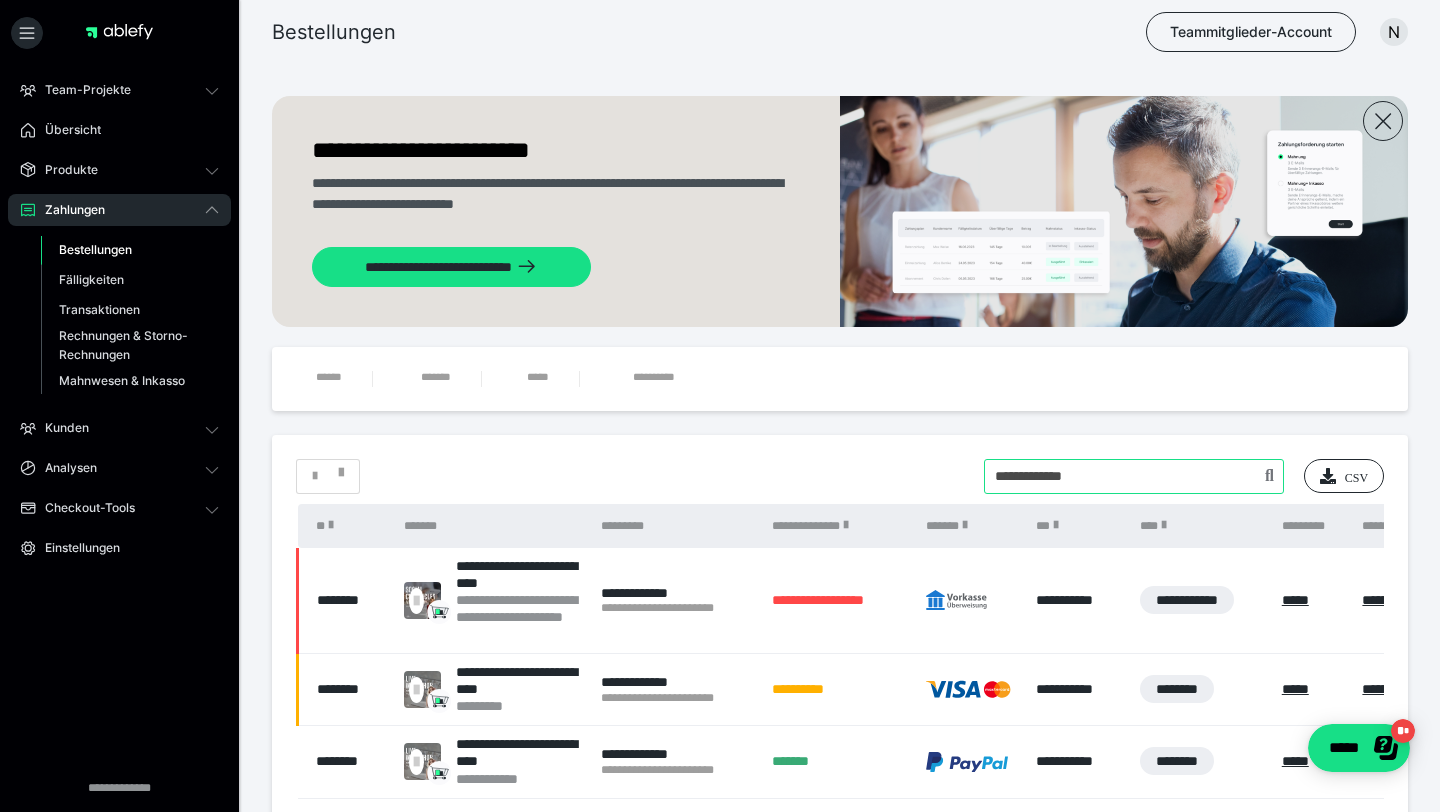 drag, startPoint x: 1114, startPoint y: 484, endPoint x: 912, endPoint y: 484, distance: 202 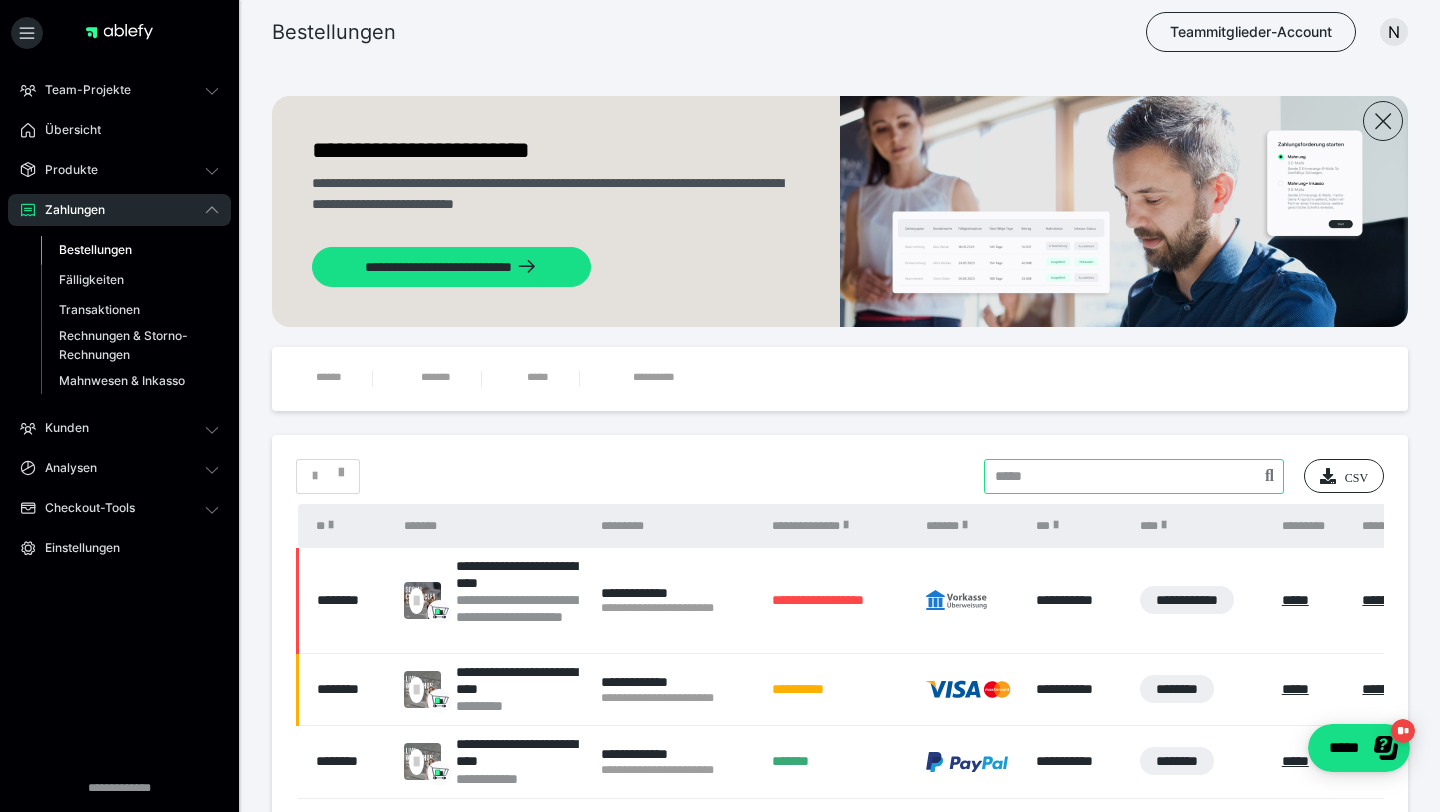 paste on "**********" 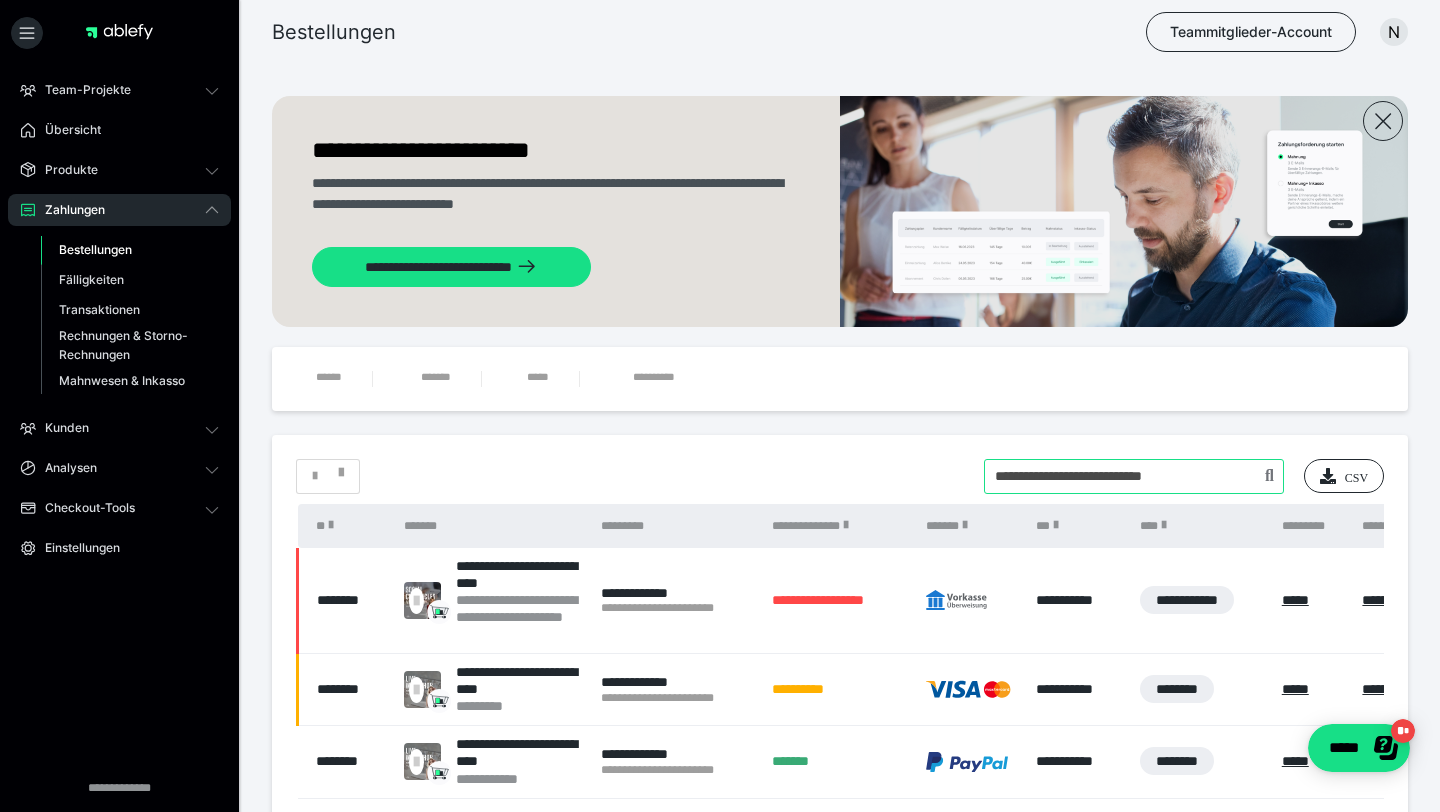 type on "**********" 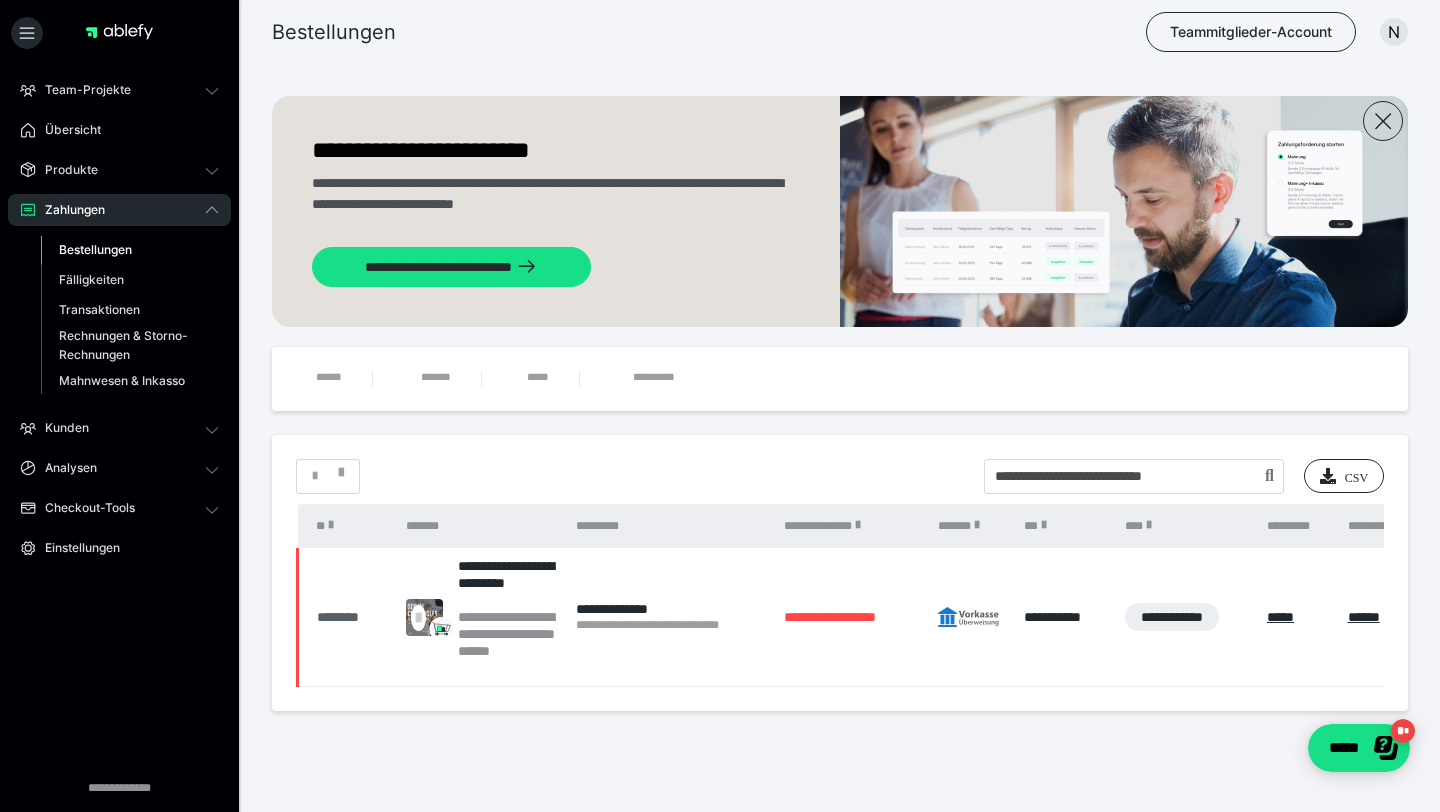 click on "********" at bounding box center (351, 617) 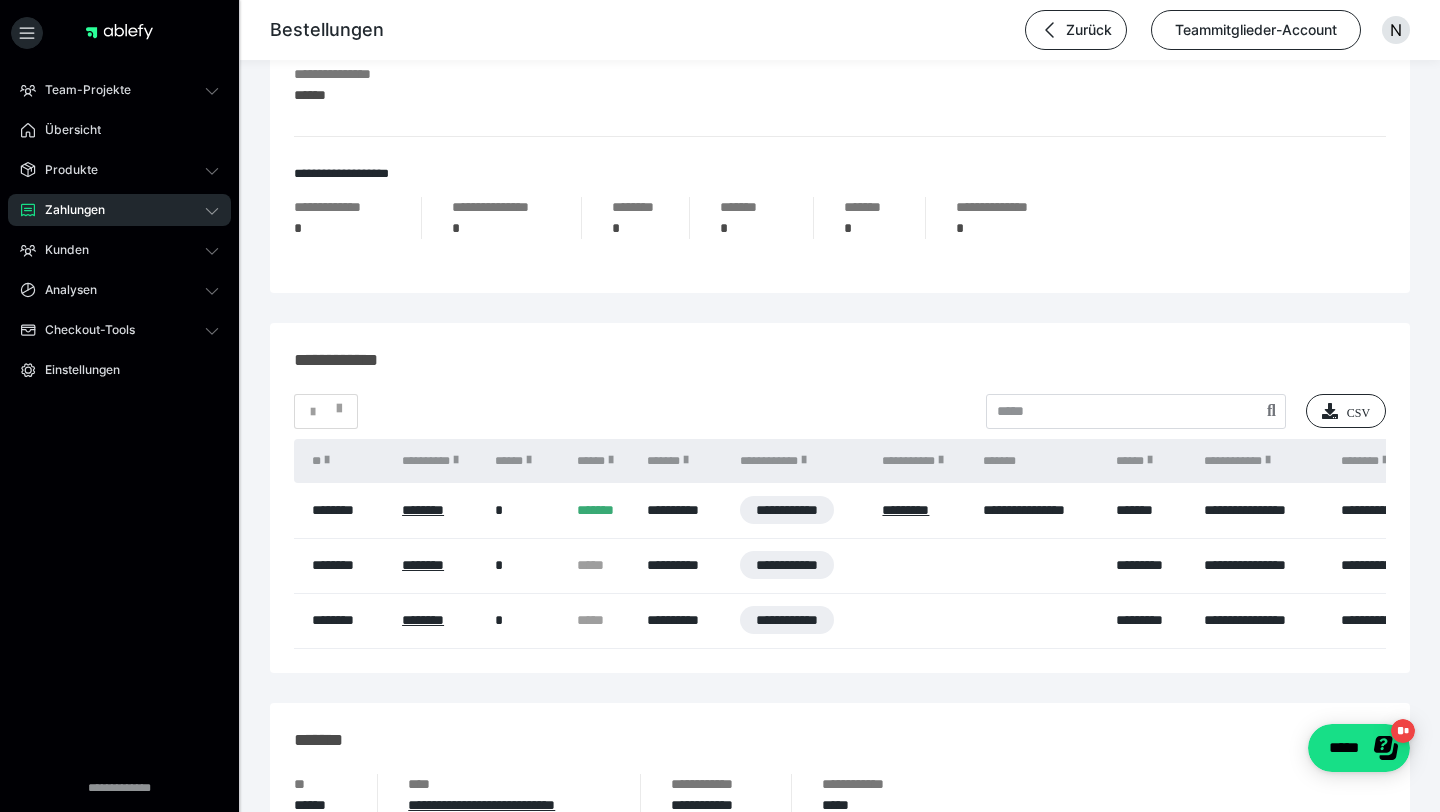 scroll, scrollTop: 0, scrollLeft: 0, axis: both 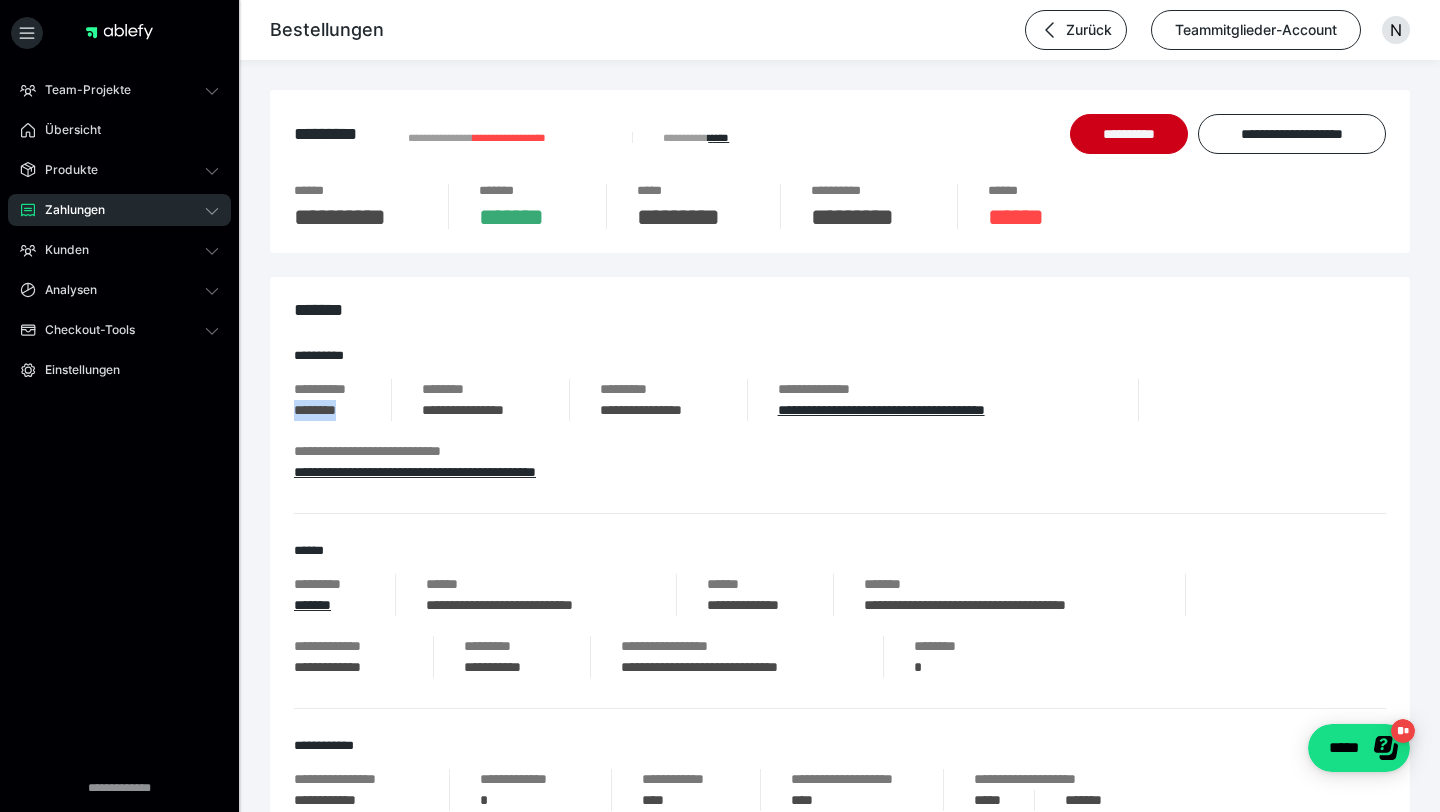 drag, startPoint x: 364, startPoint y: 409, endPoint x: 275, endPoint y: 409, distance: 89 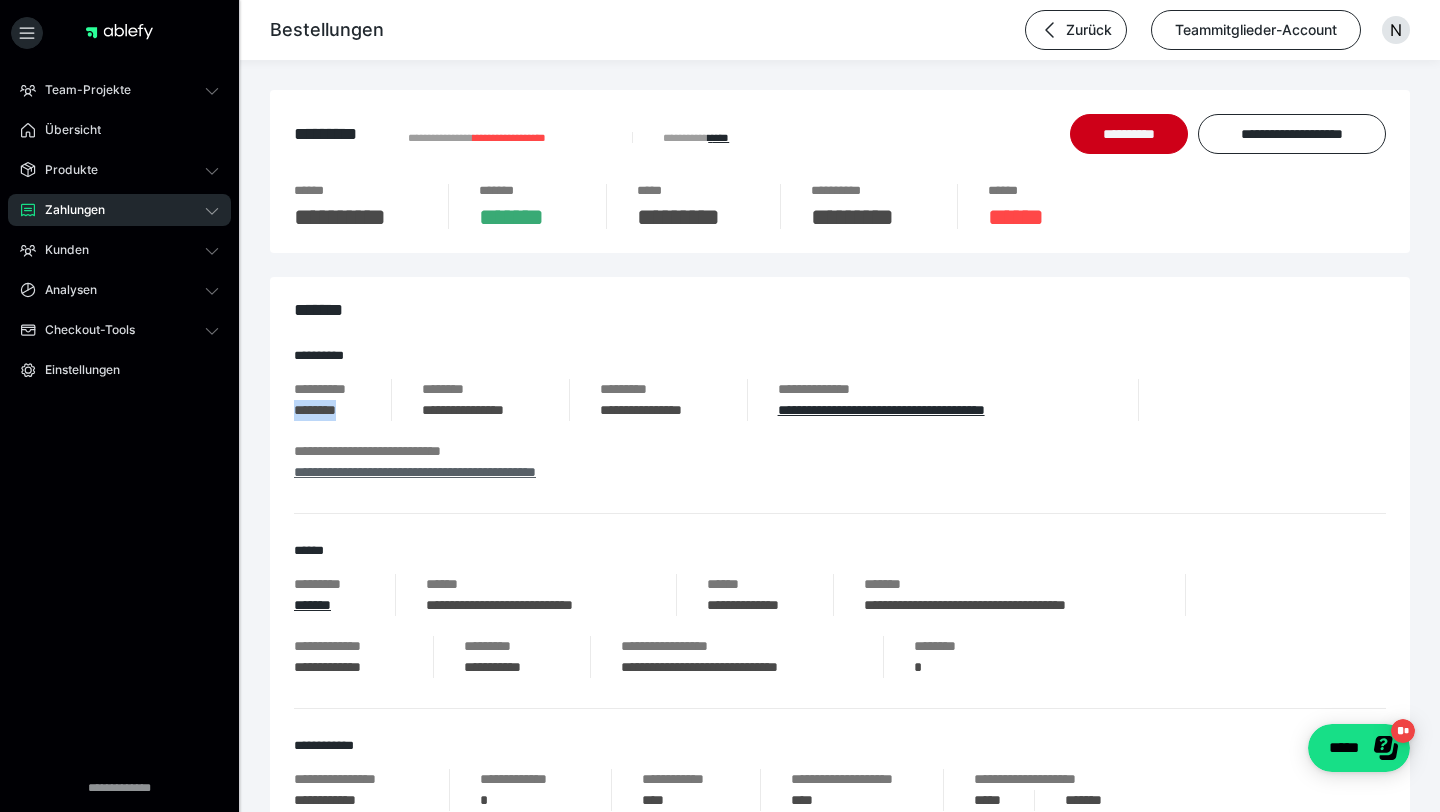 click on "**********" at bounding box center [415, 472] 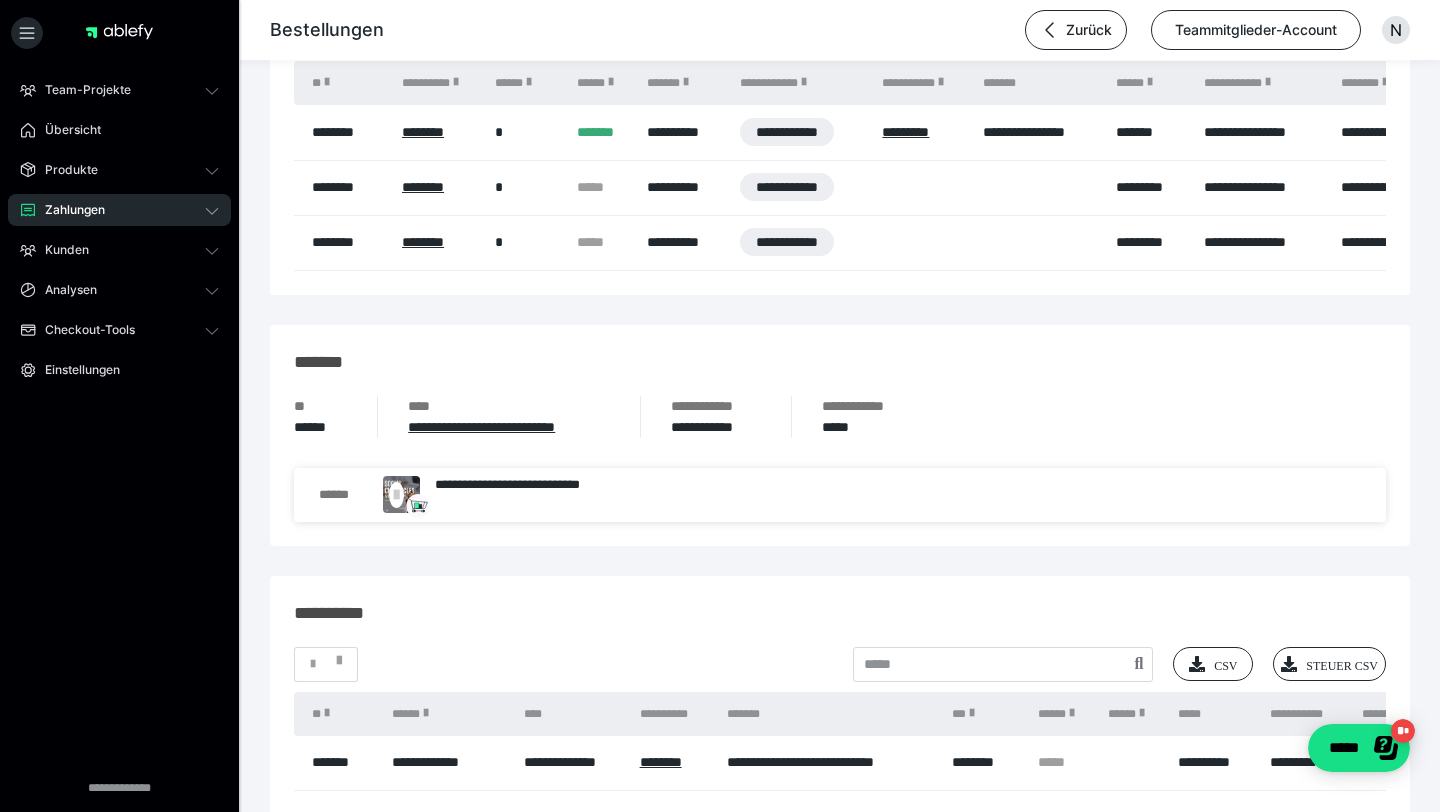 scroll, scrollTop: 1492, scrollLeft: 0, axis: vertical 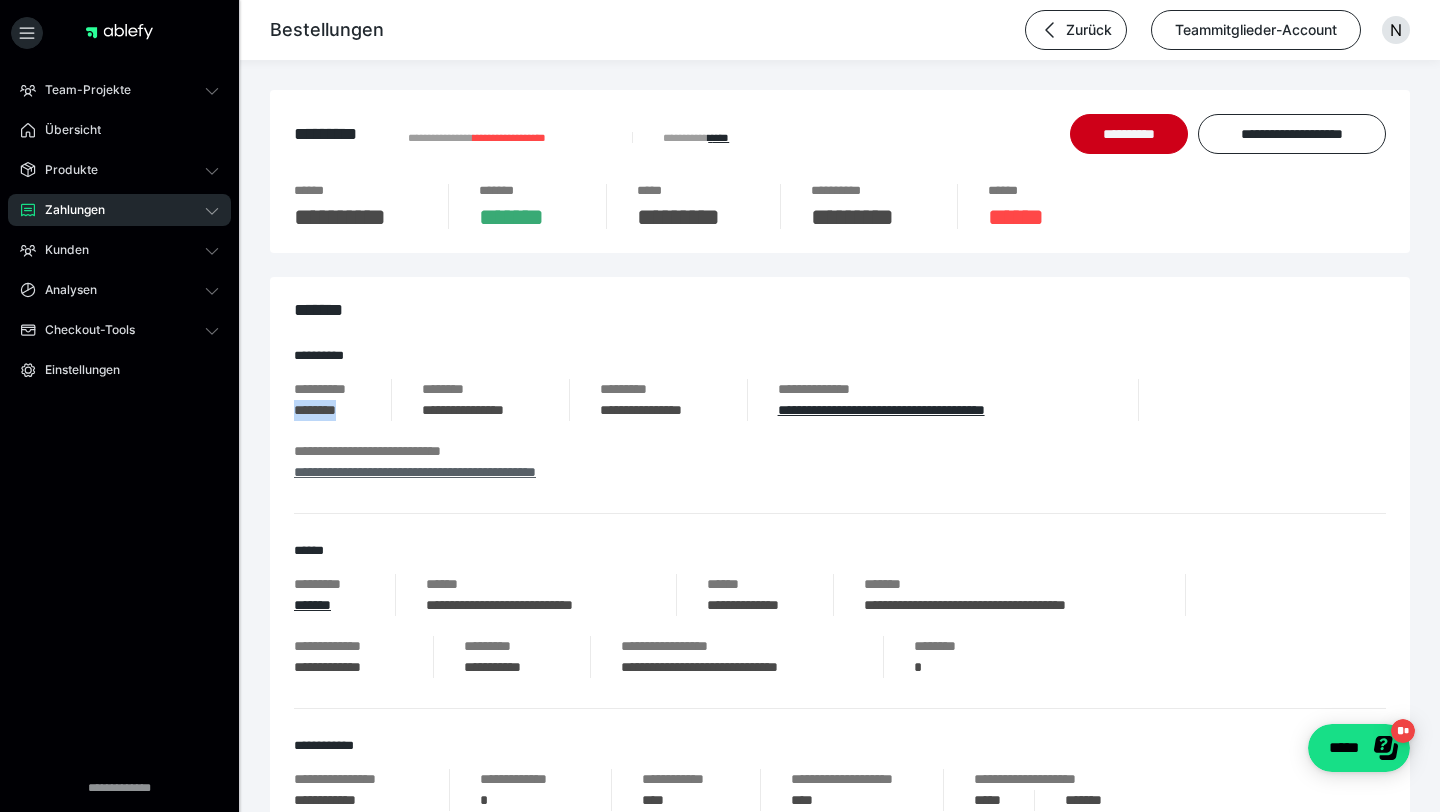 click on "**********" at bounding box center [415, 472] 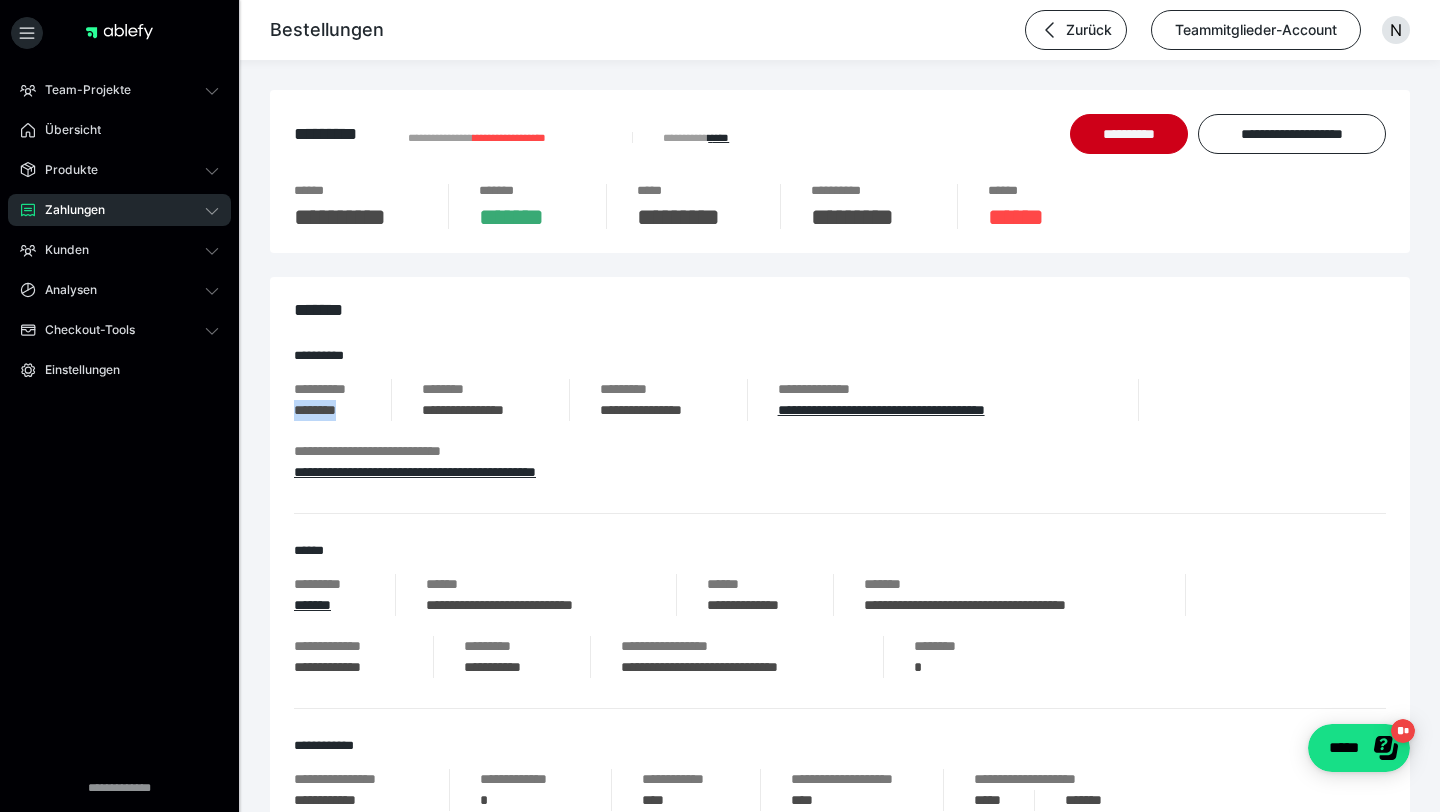 click on "Zahlungen" at bounding box center (68, 210) 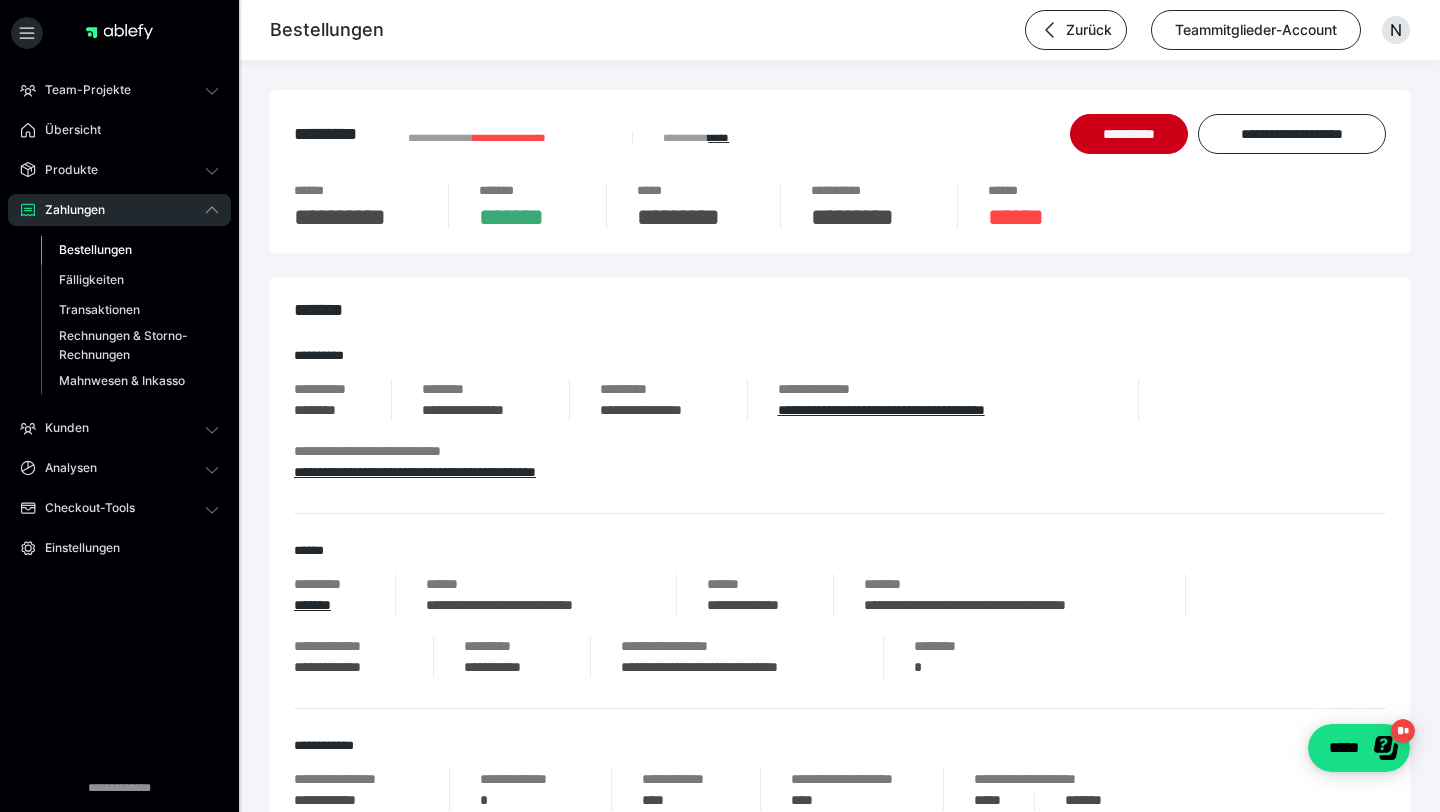 click on "Bestellungen" at bounding box center (95, 249) 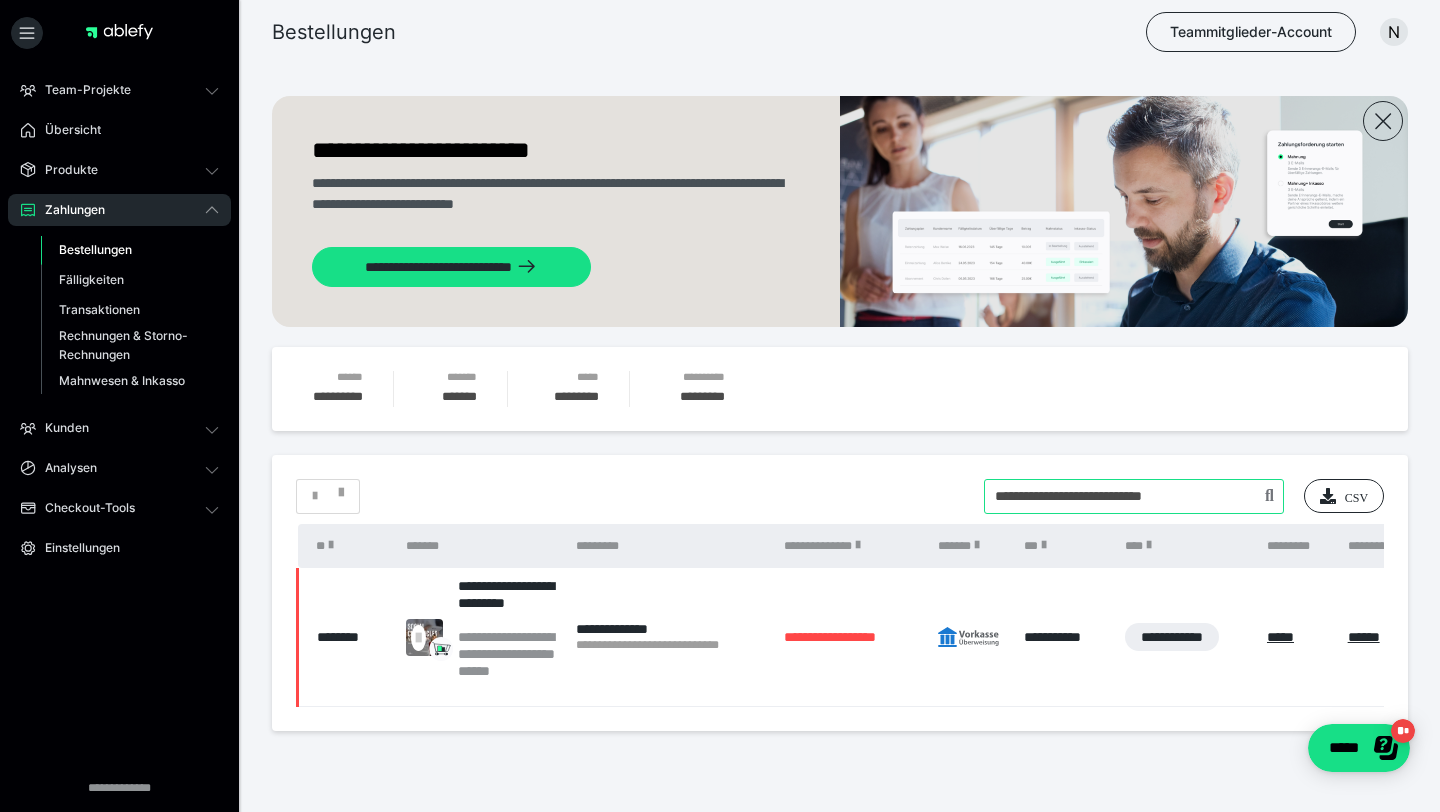 drag, startPoint x: 1219, startPoint y: 498, endPoint x: 932, endPoint y: 498, distance: 287 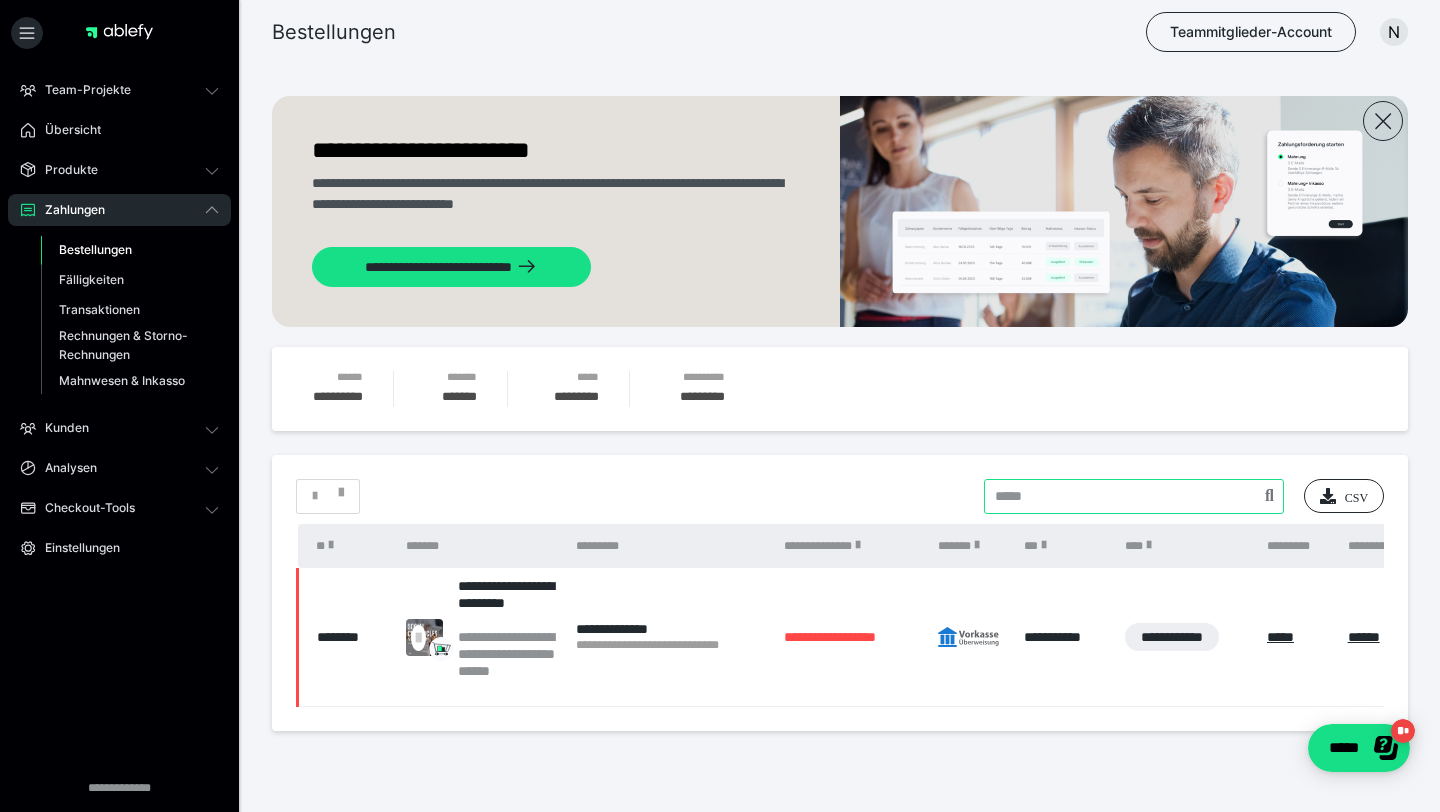 paste on "**********" 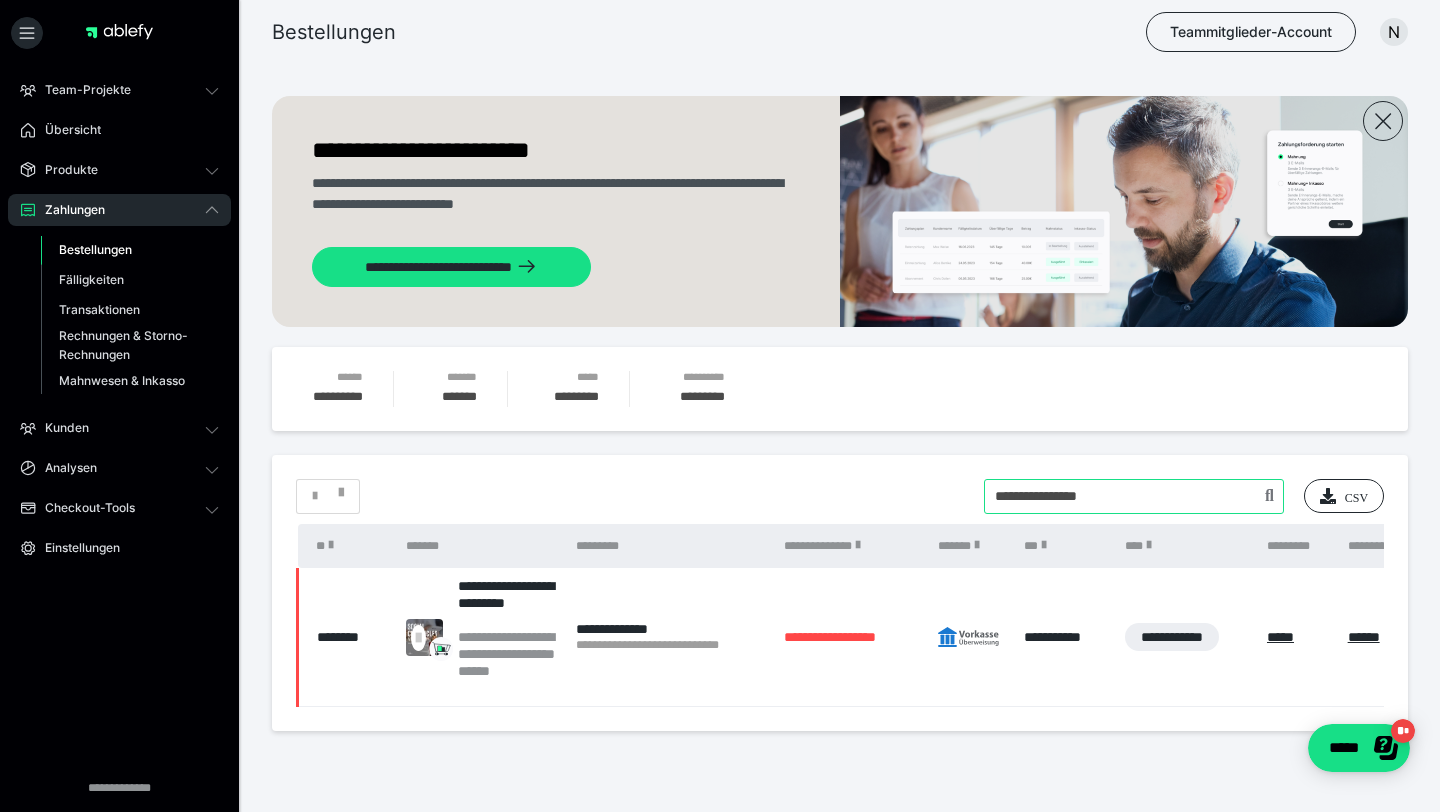 type on "**********" 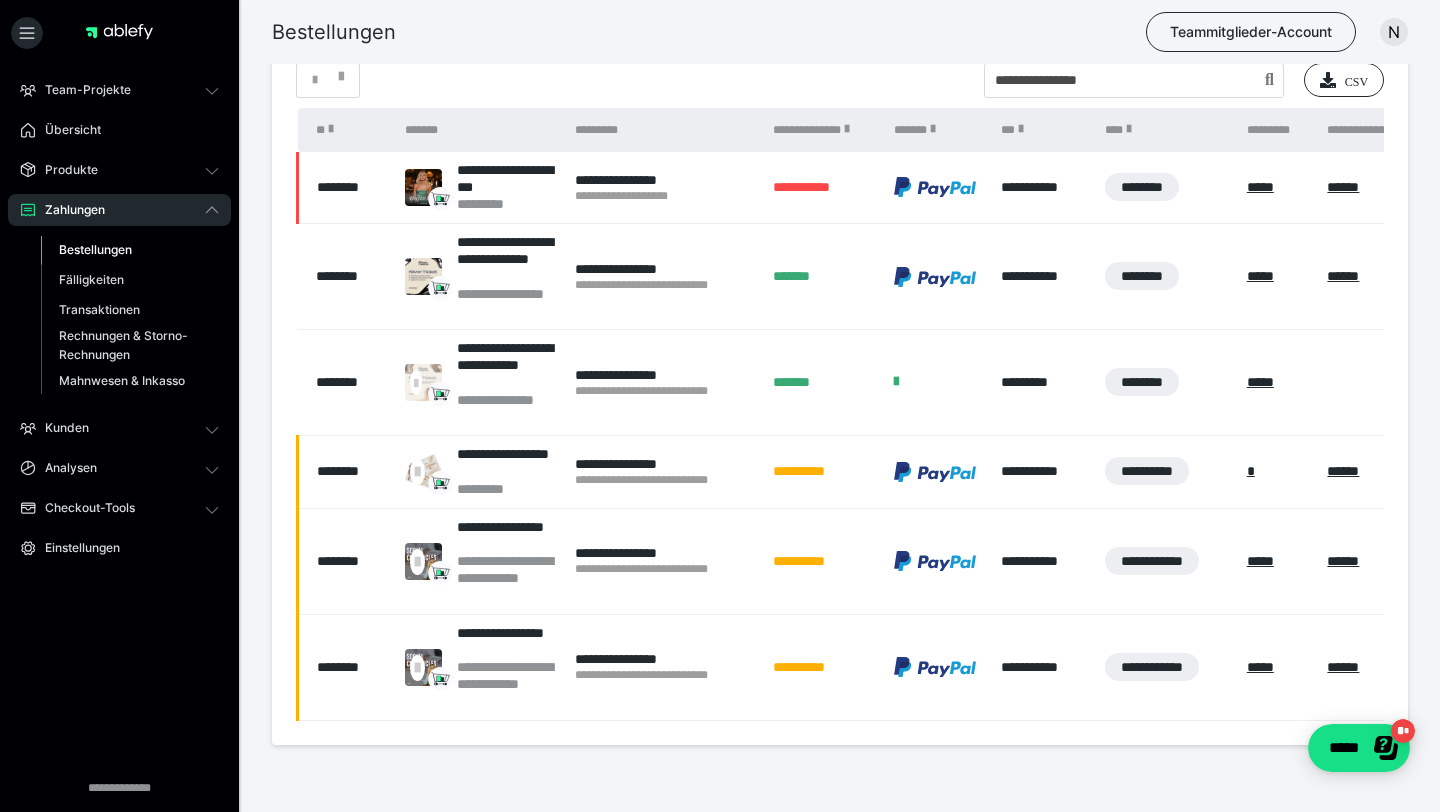 scroll, scrollTop: 0, scrollLeft: 0, axis: both 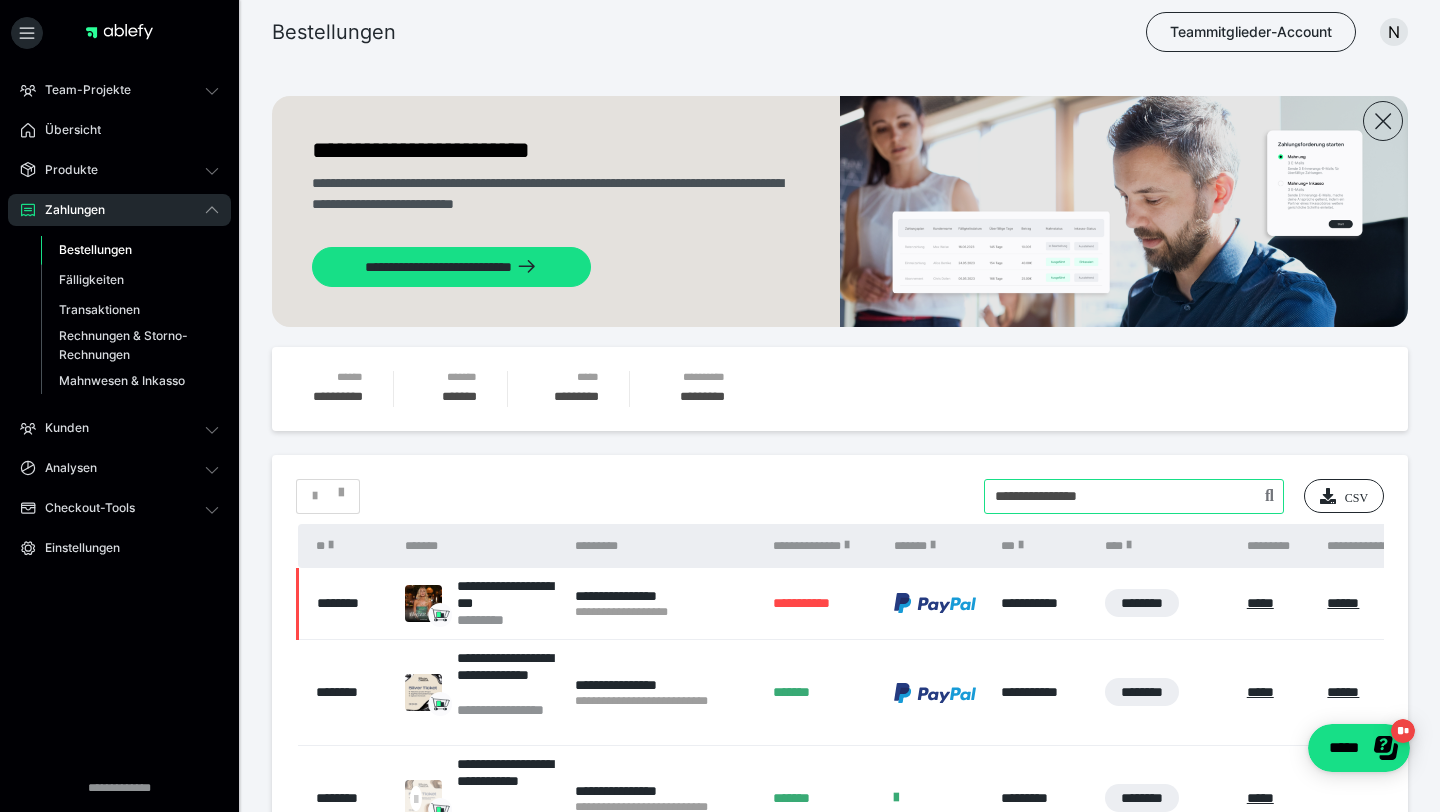 drag, startPoint x: 1128, startPoint y: 503, endPoint x: 933, endPoint y: 503, distance: 195 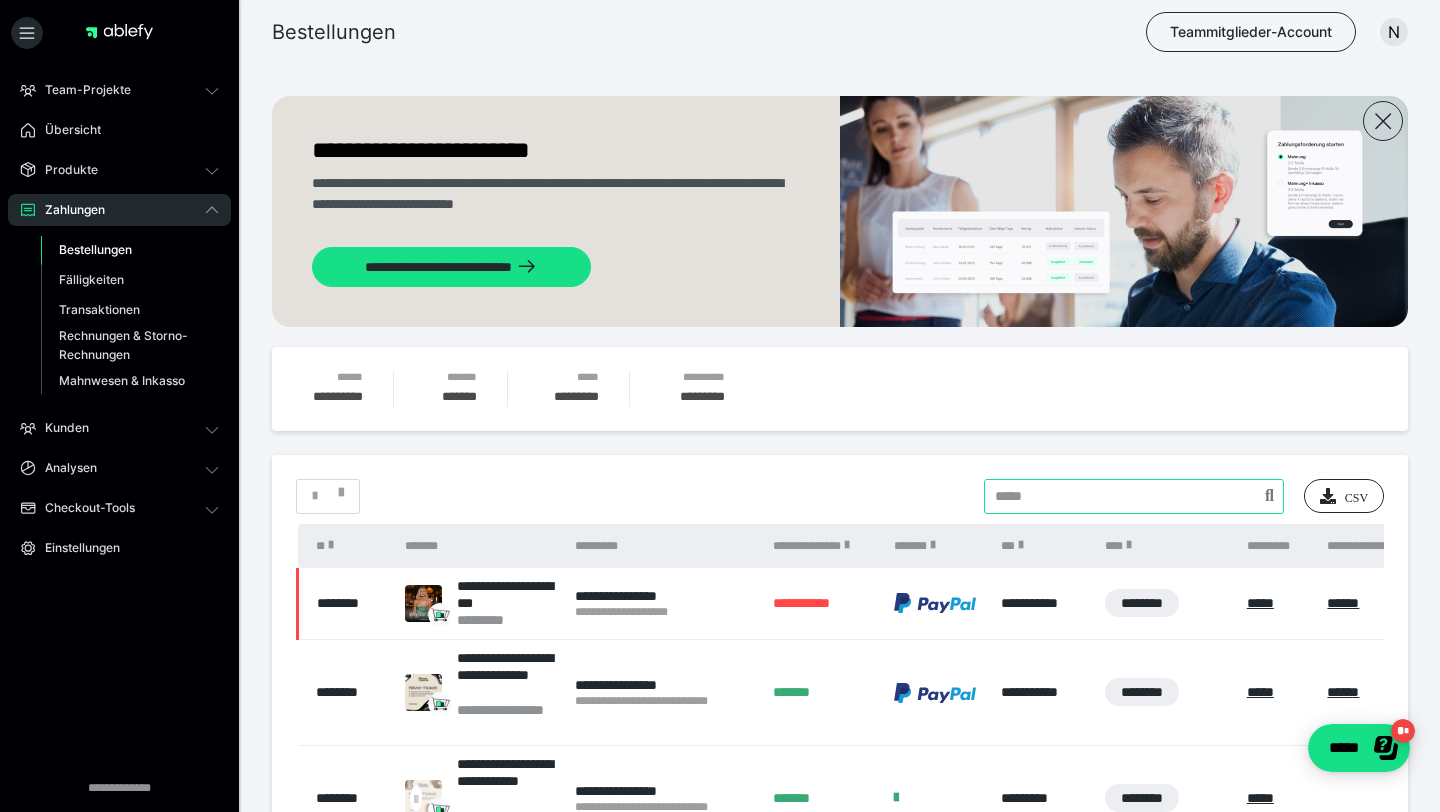 paste on "**********" 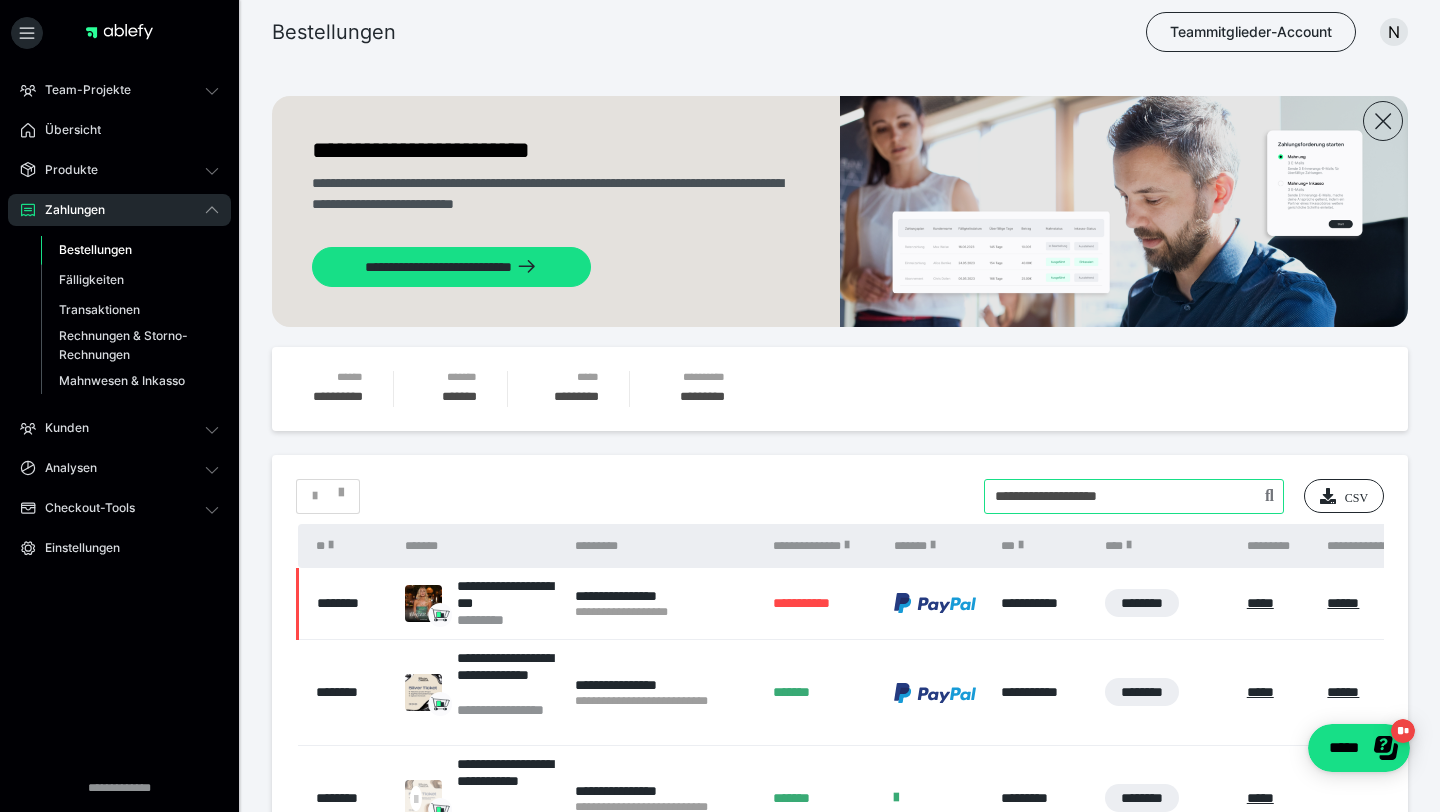 type on "**********" 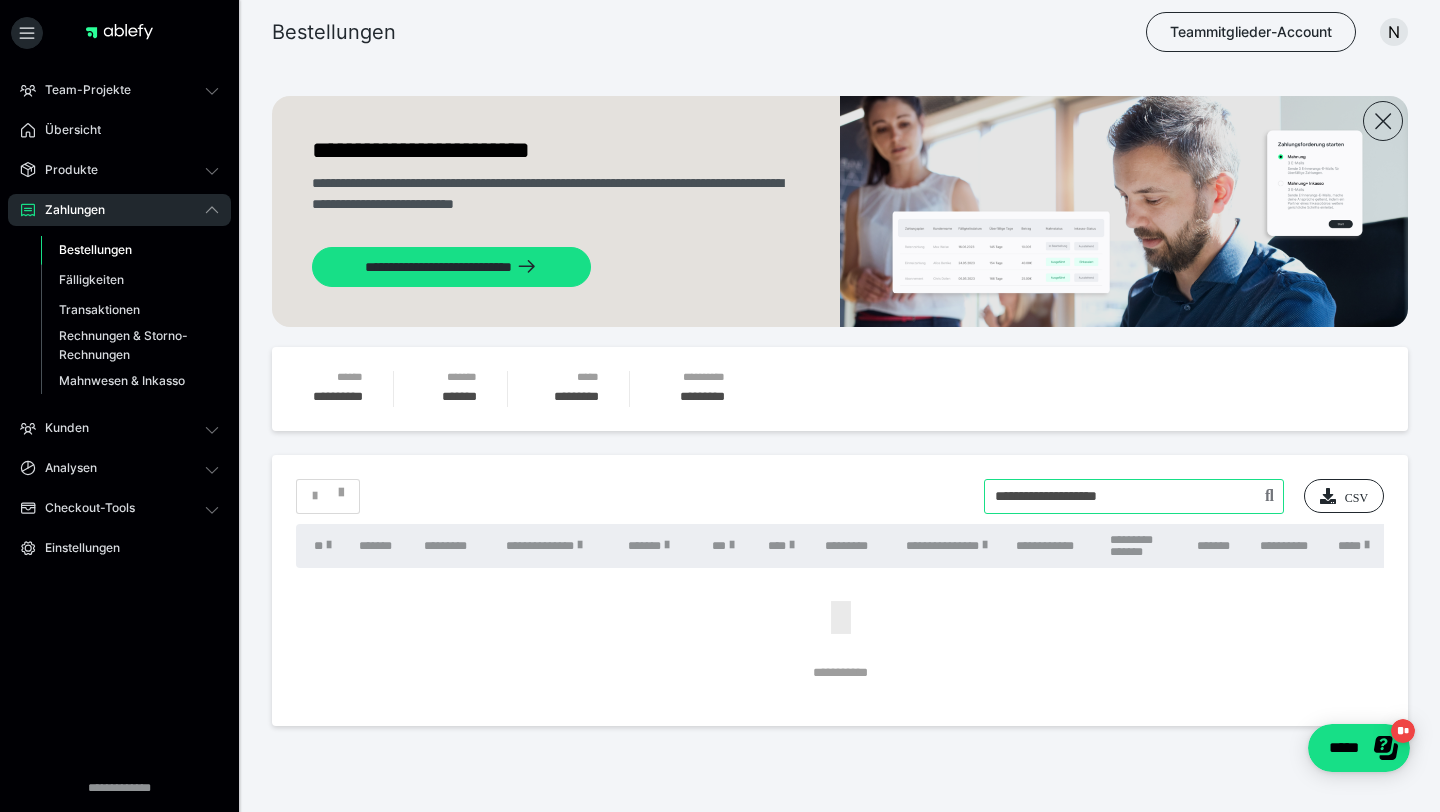 drag, startPoint x: 1156, startPoint y: 492, endPoint x: 642, endPoint y: 490, distance: 514.0039 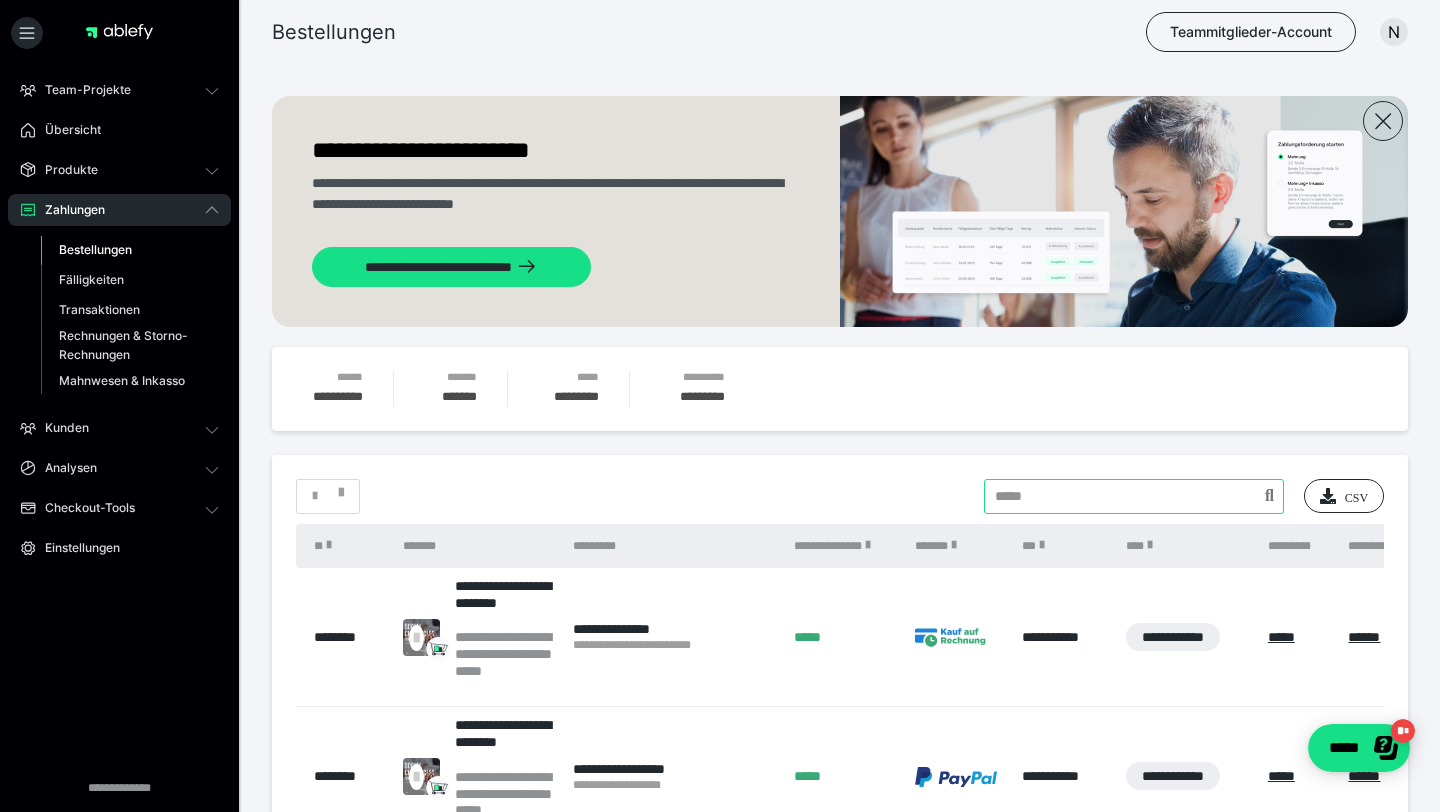 click at bounding box center (1134, 496) 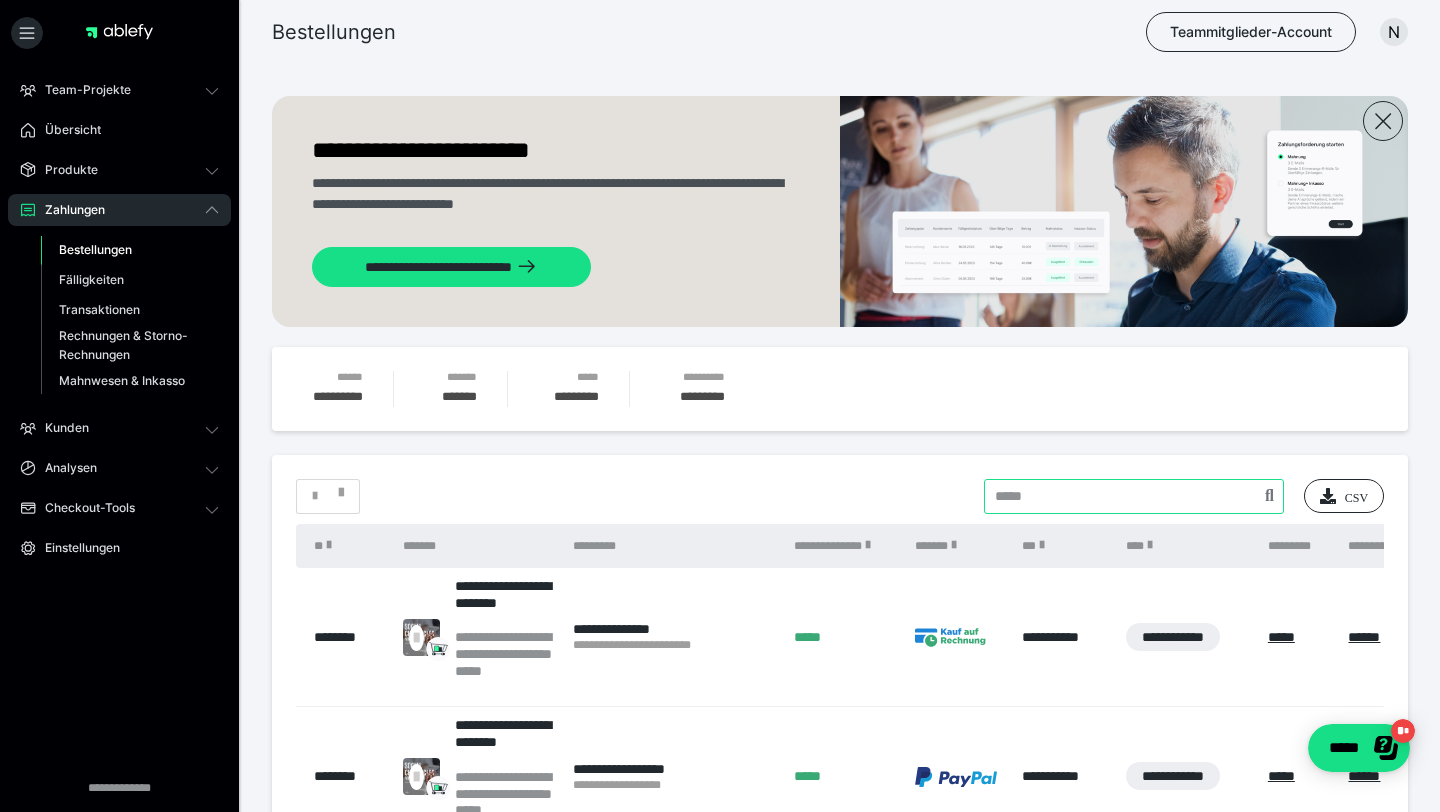 paste on "**********" 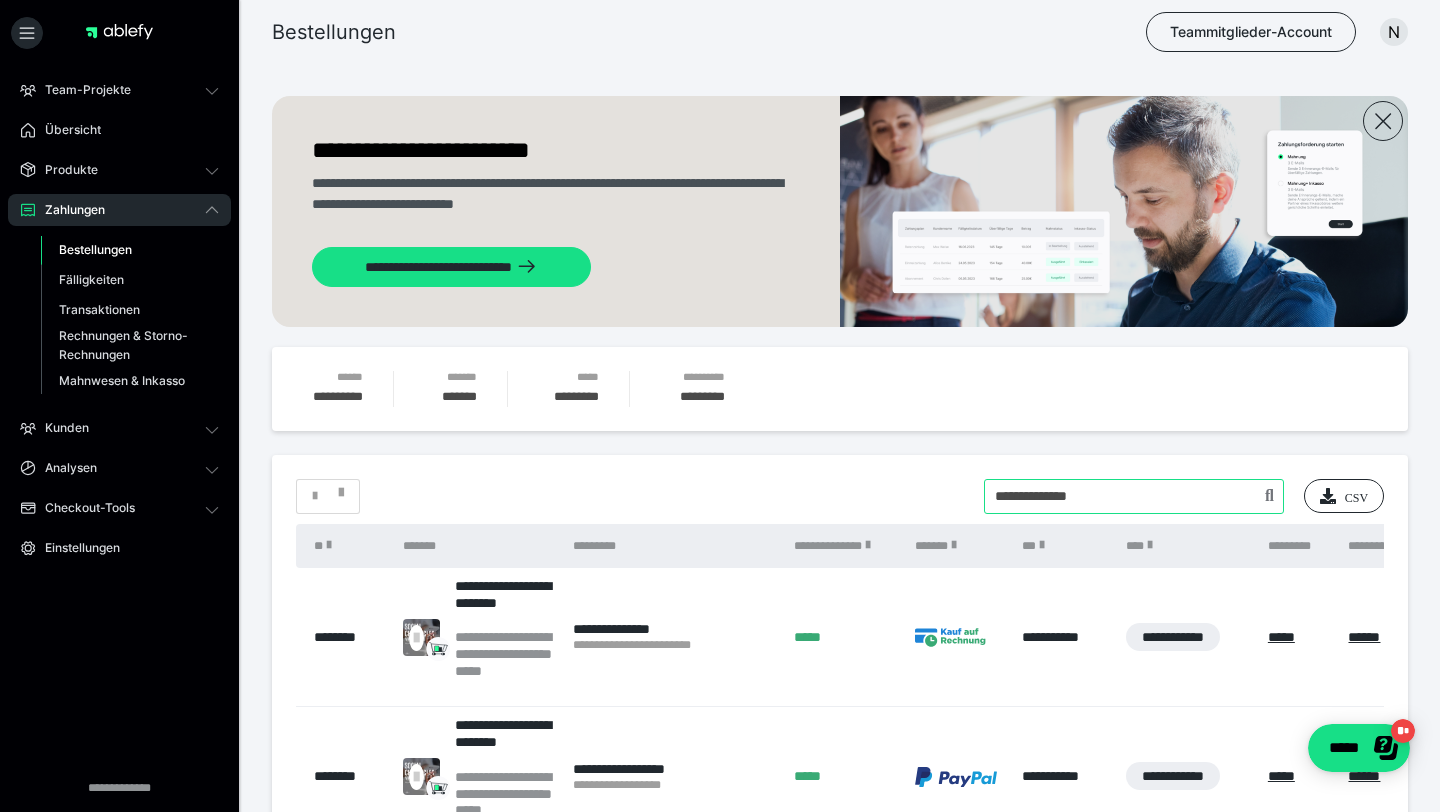 type on "**********" 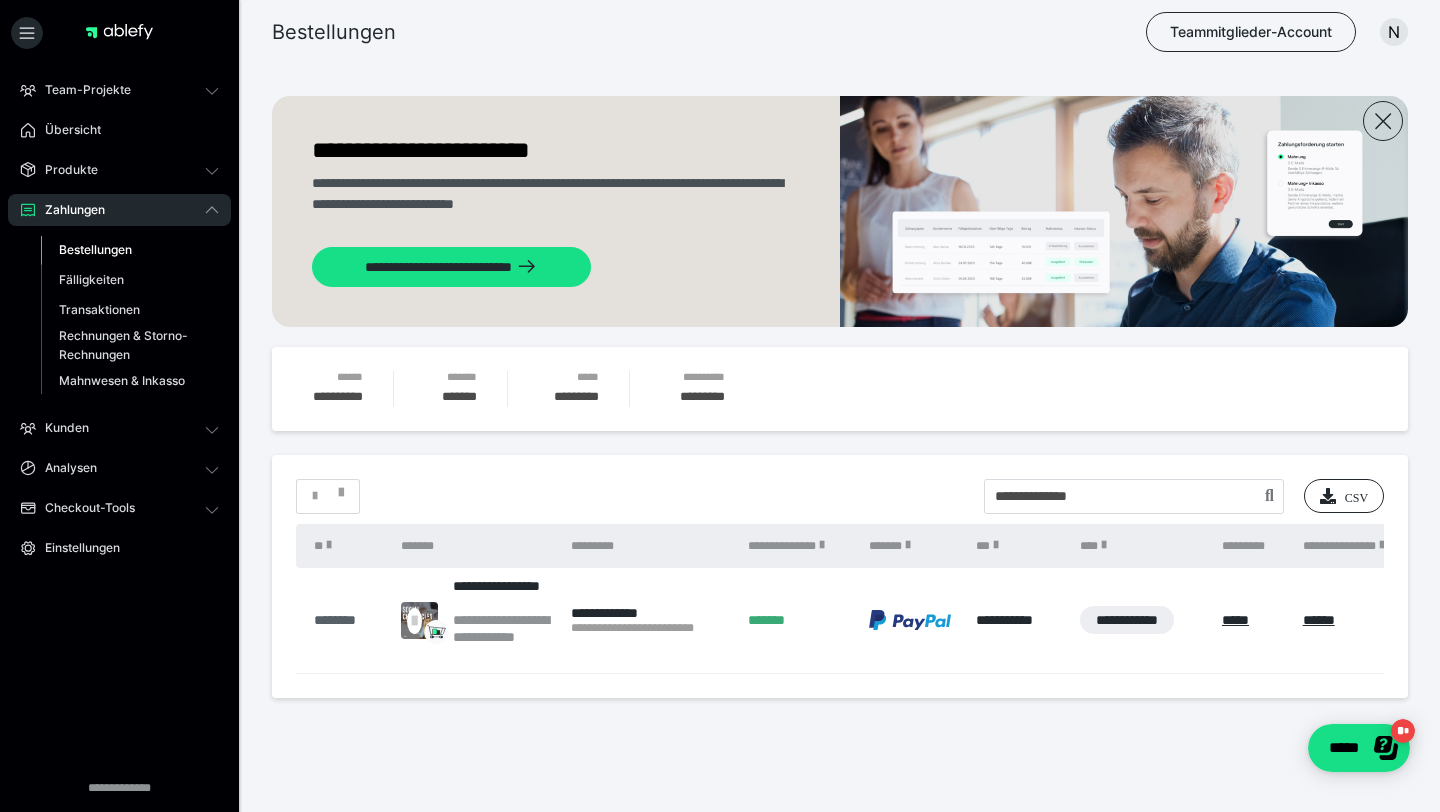 click on "********" at bounding box center [347, 620] 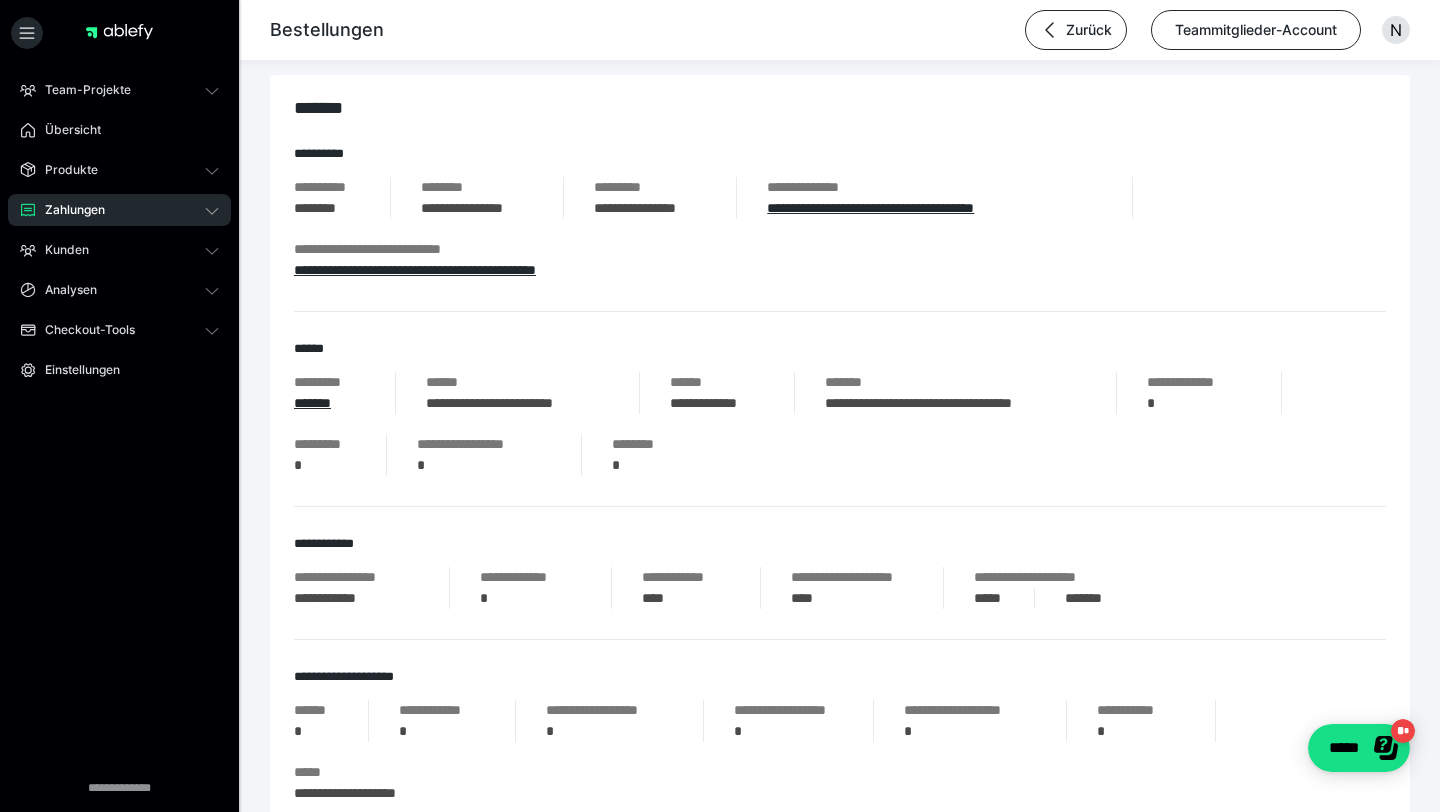 scroll, scrollTop: 0, scrollLeft: 0, axis: both 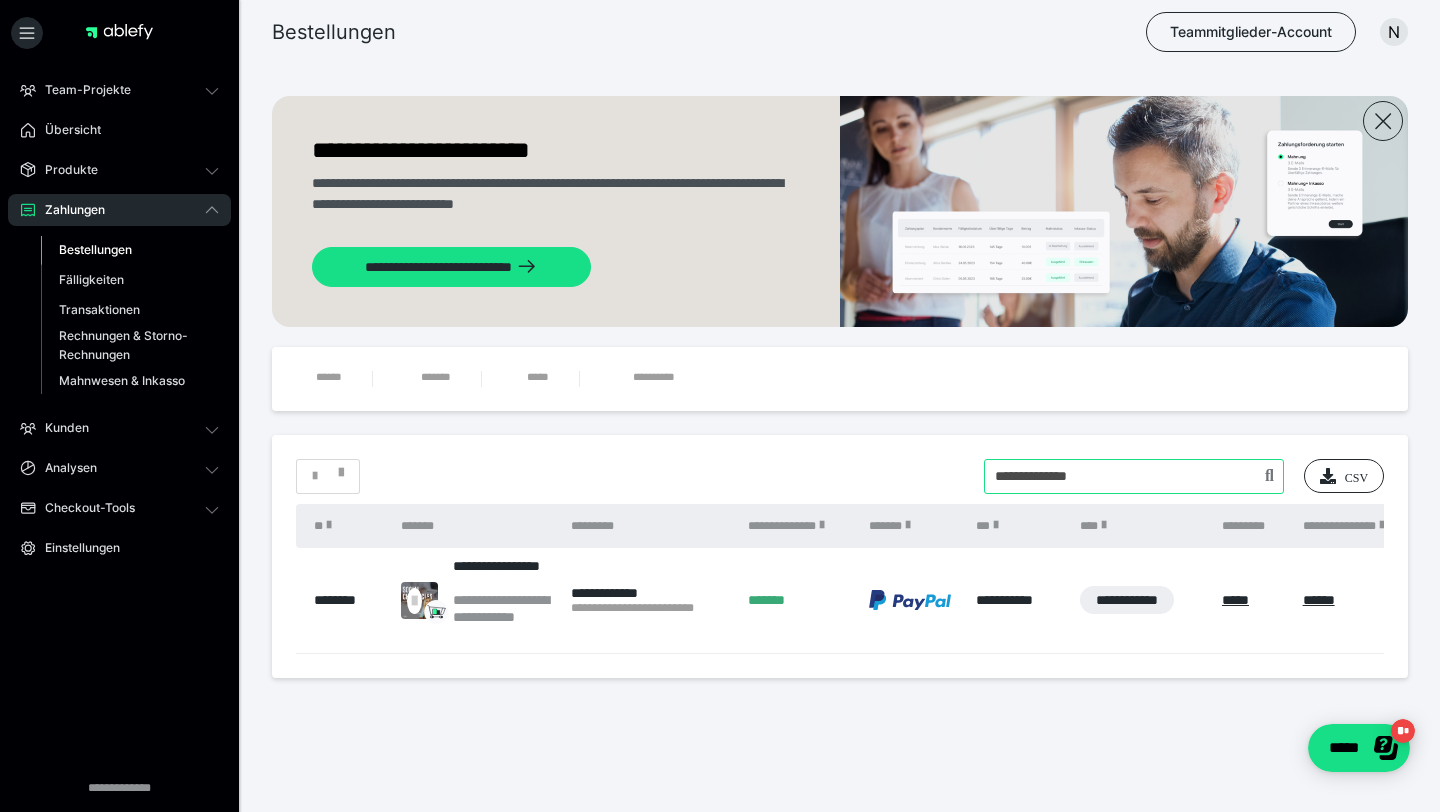 drag, startPoint x: 1031, startPoint y: 479, endPoint x: 794, endPoint y: 479, distance: 237 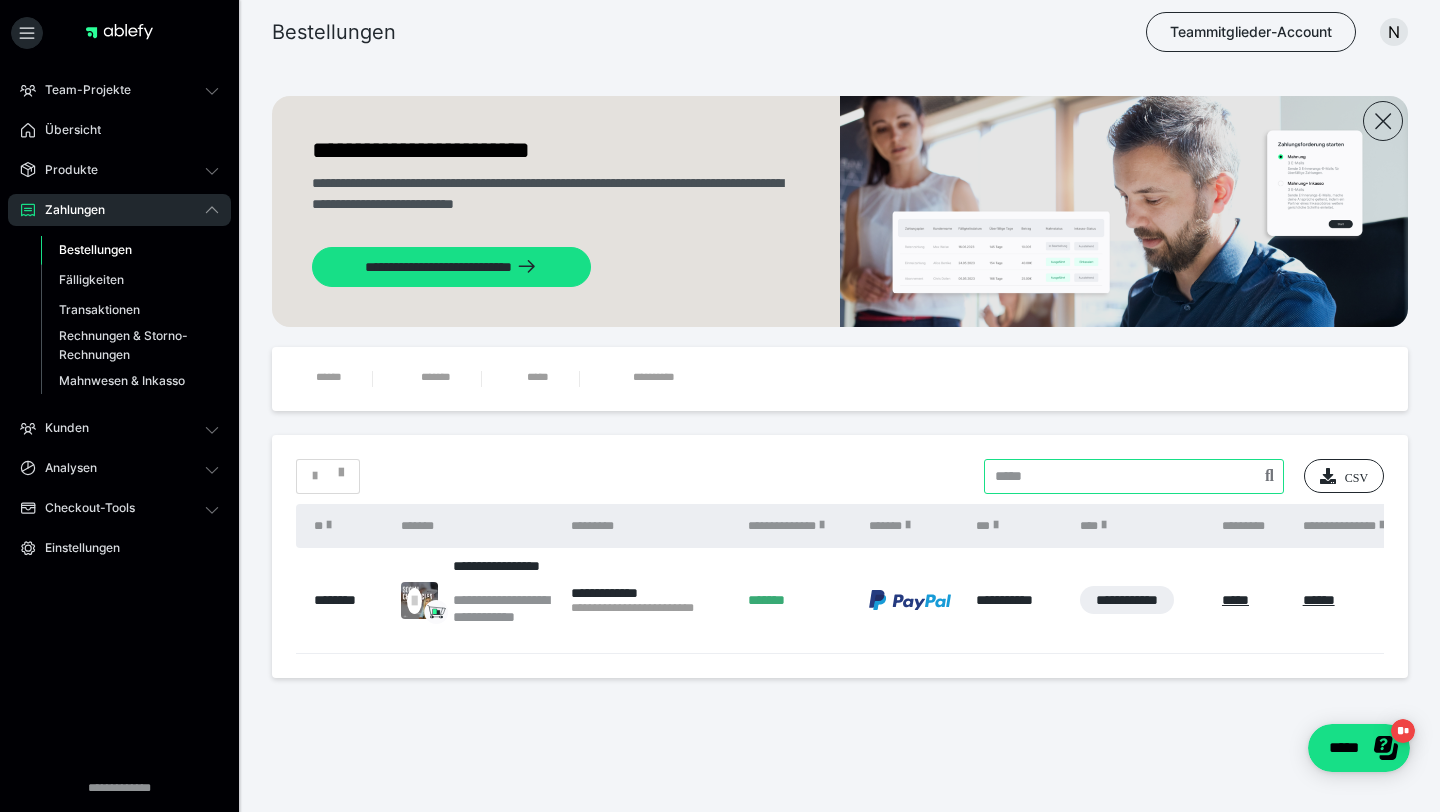 paste on "**********" 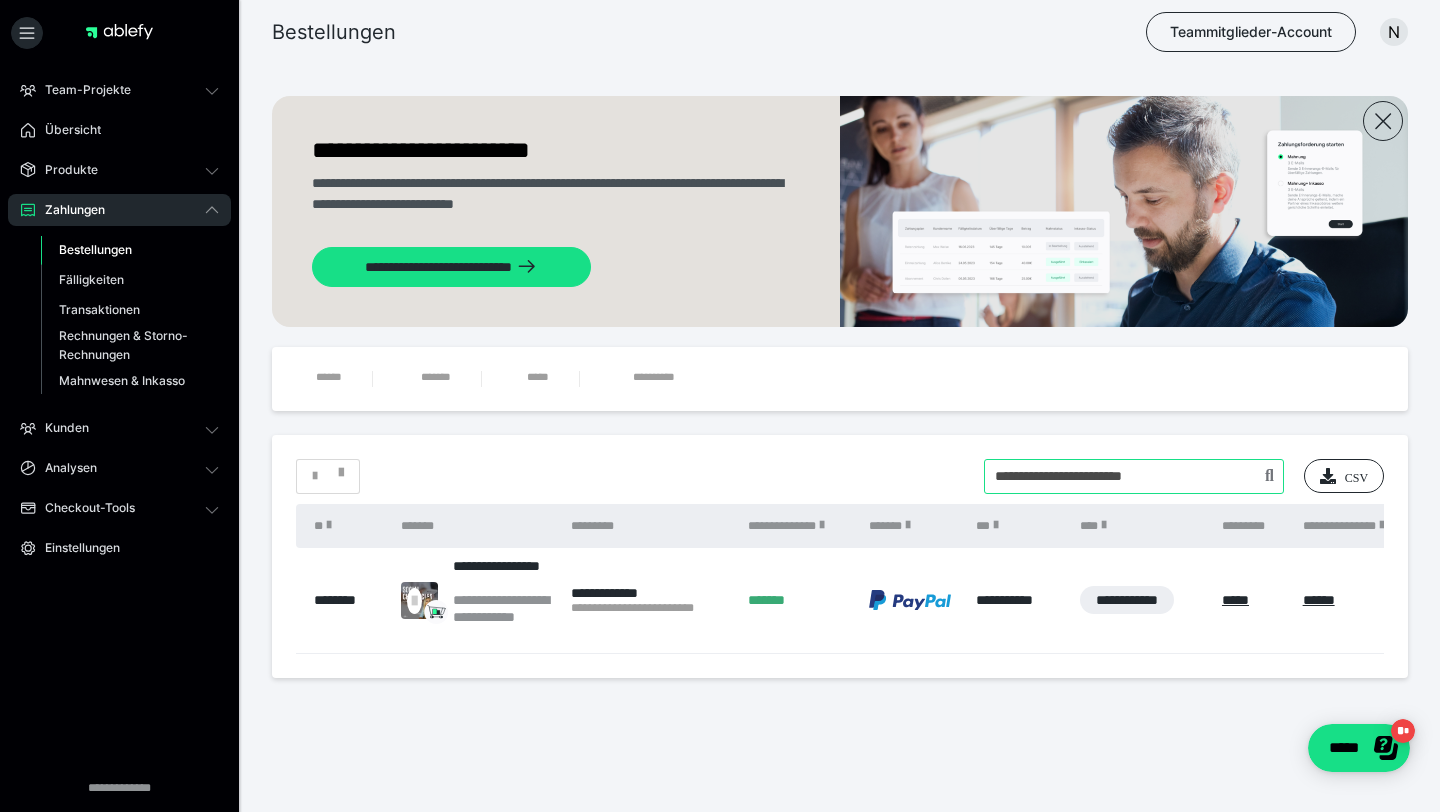 type on "**********" 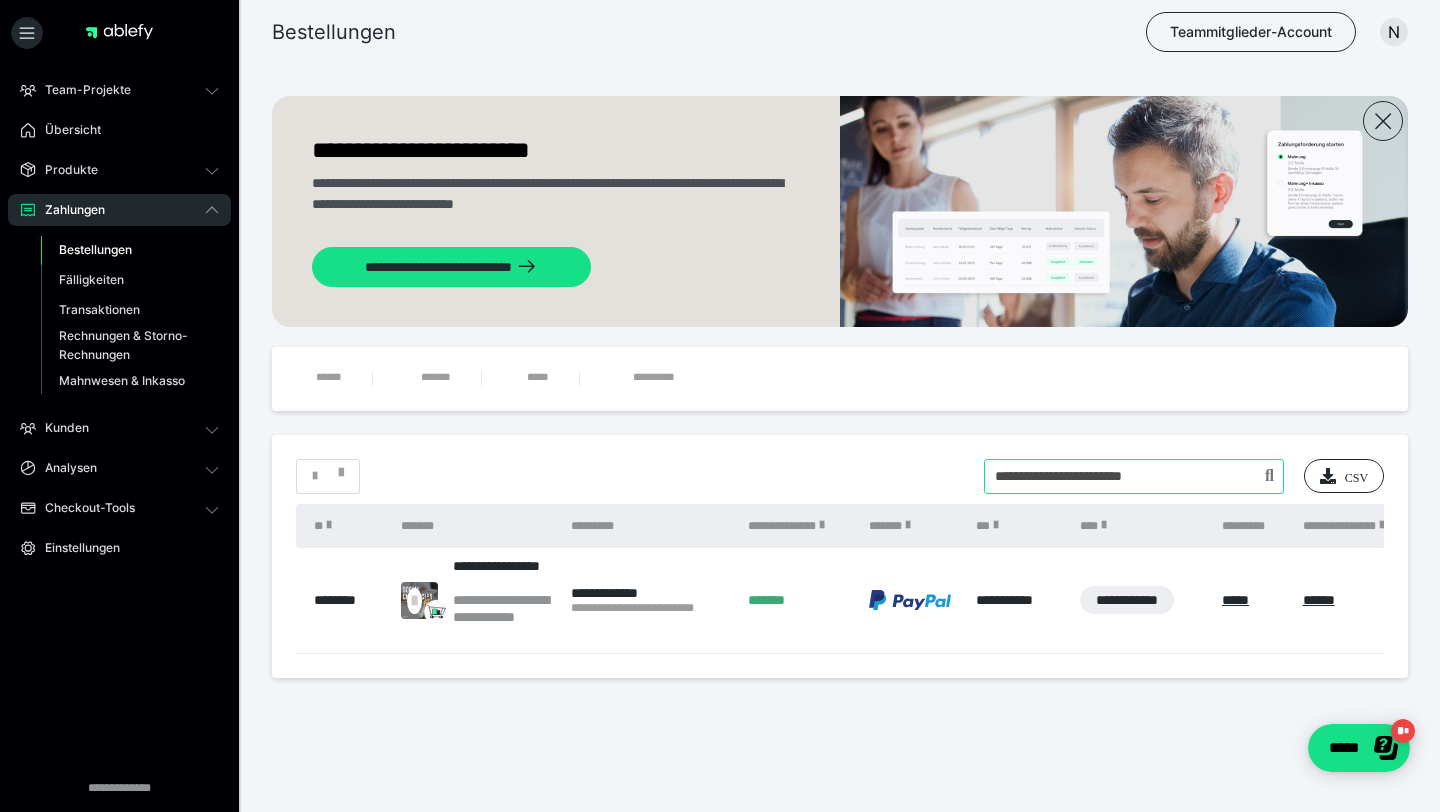 drag, startPoint x: 1192, startPoint y: 472, endPoint x: 834, endPoint y: 455, distance: 358.4034 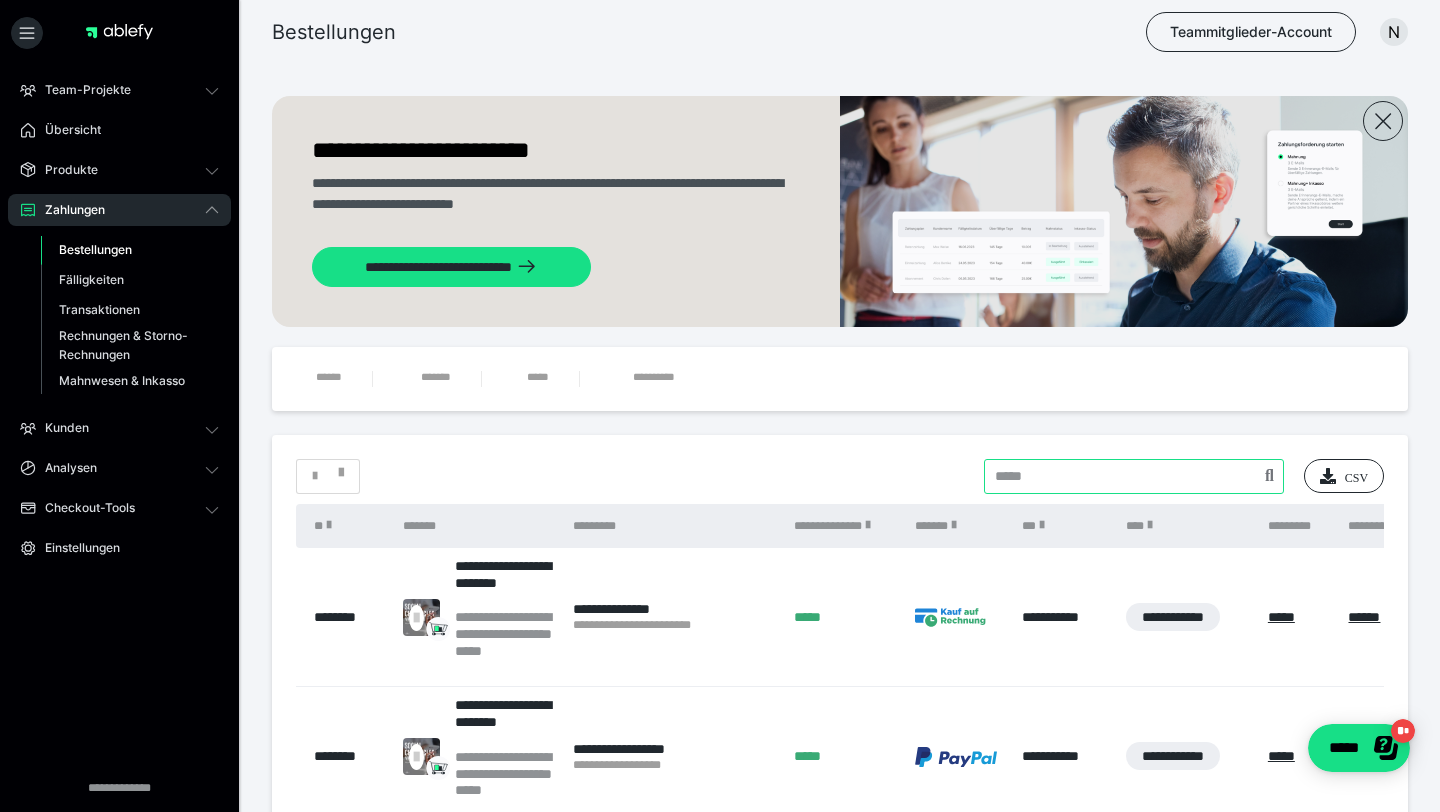 click at bounding box center [1134, 476] 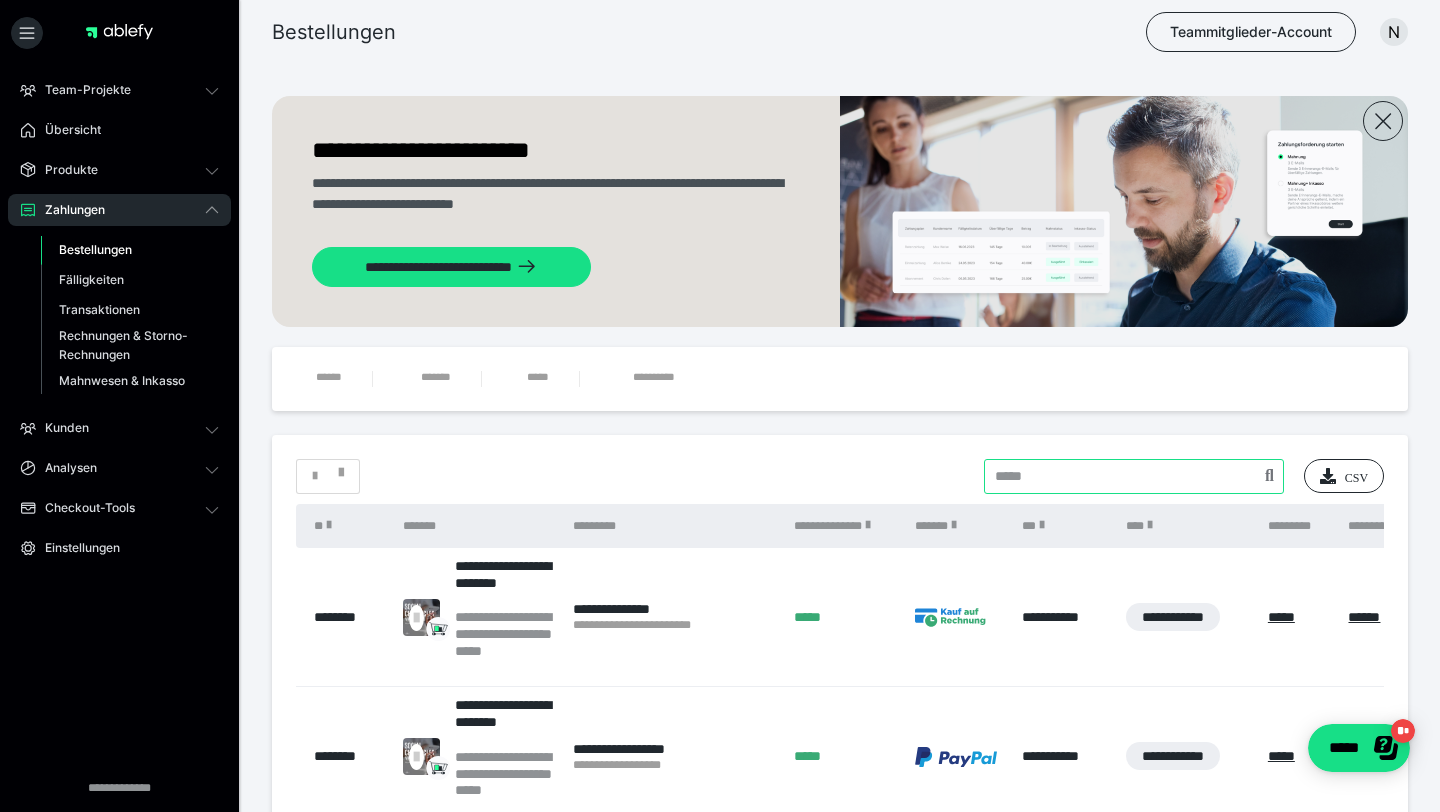 paste on "**********" 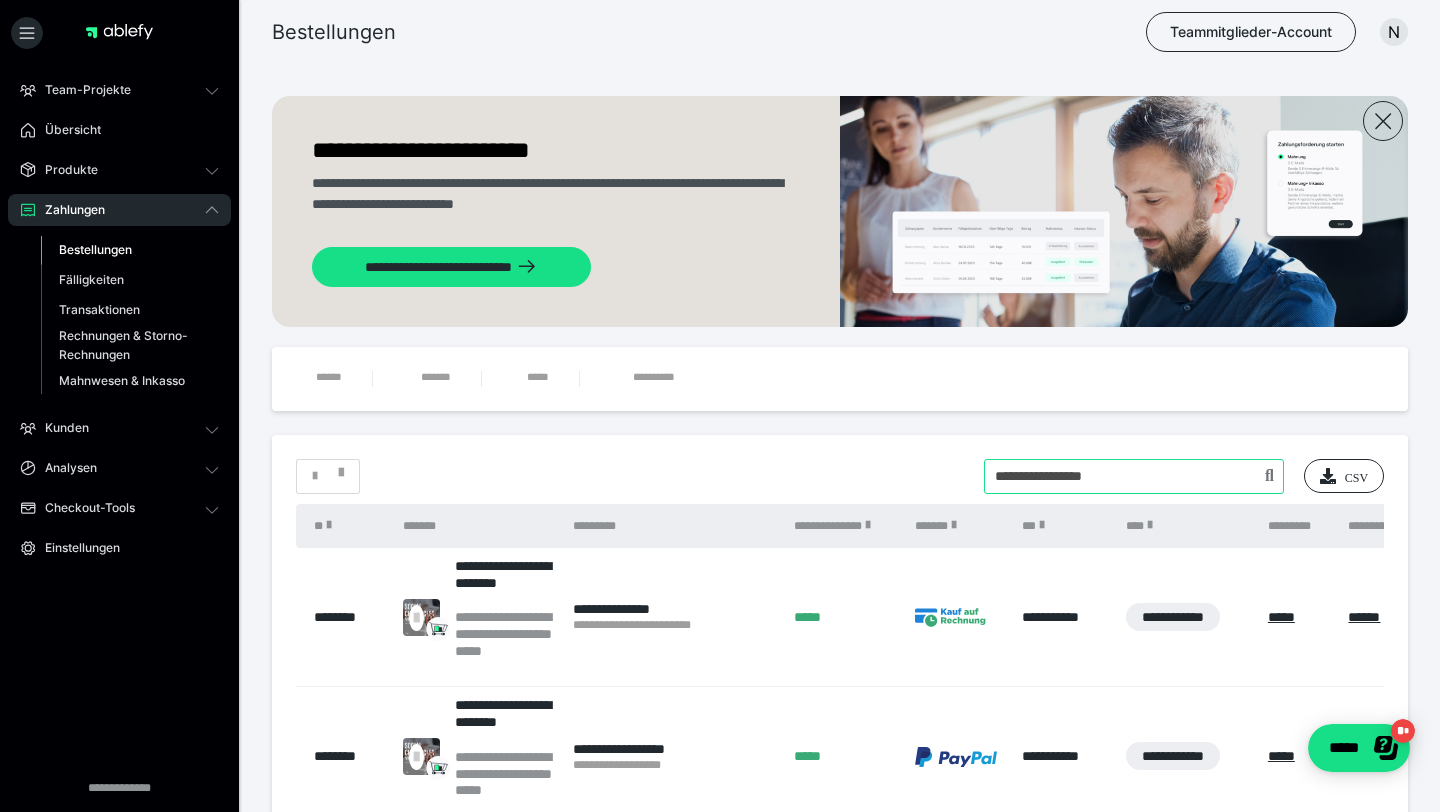 type on "**********" 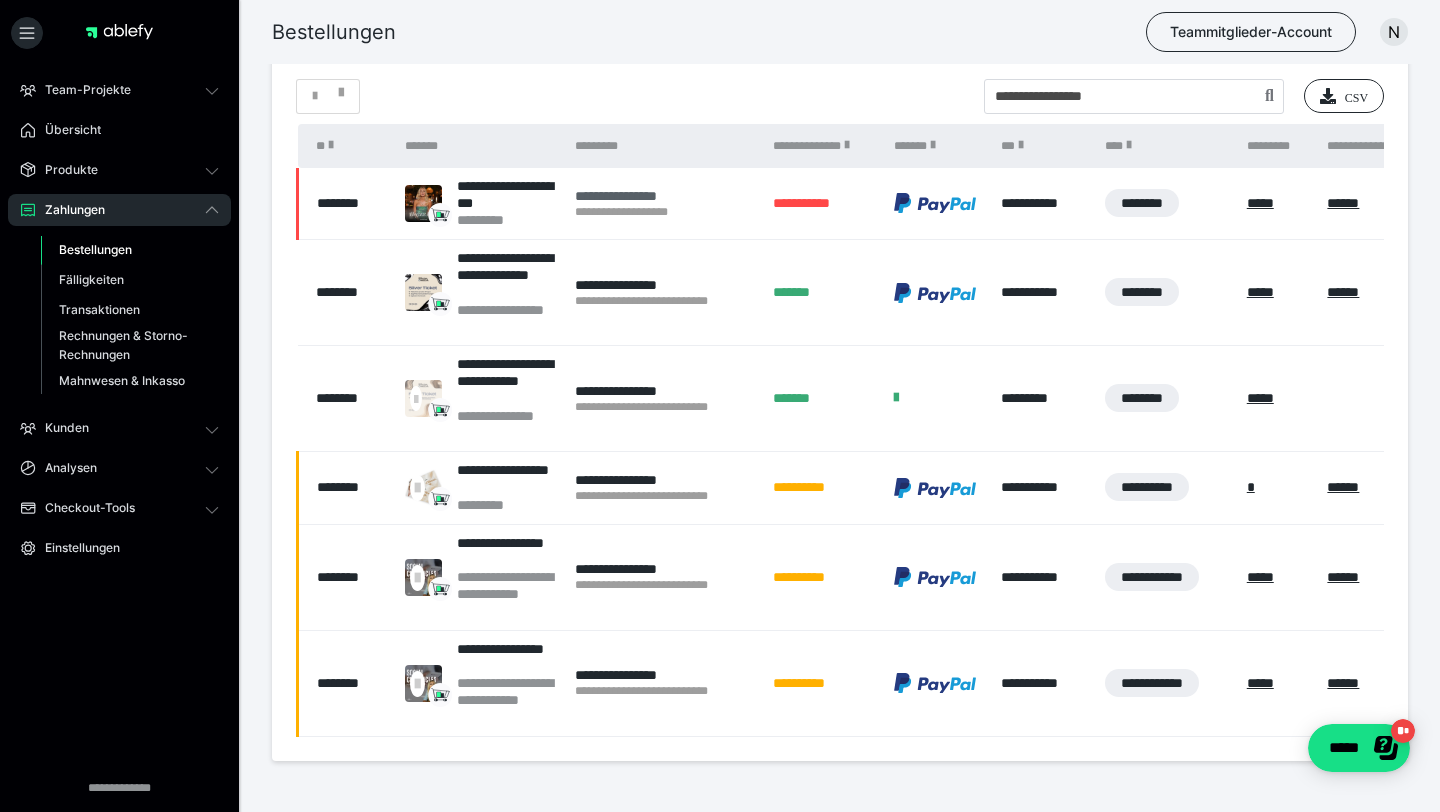 scroll, scrollTop: 378, scrollLeft: 0, axis: vertical 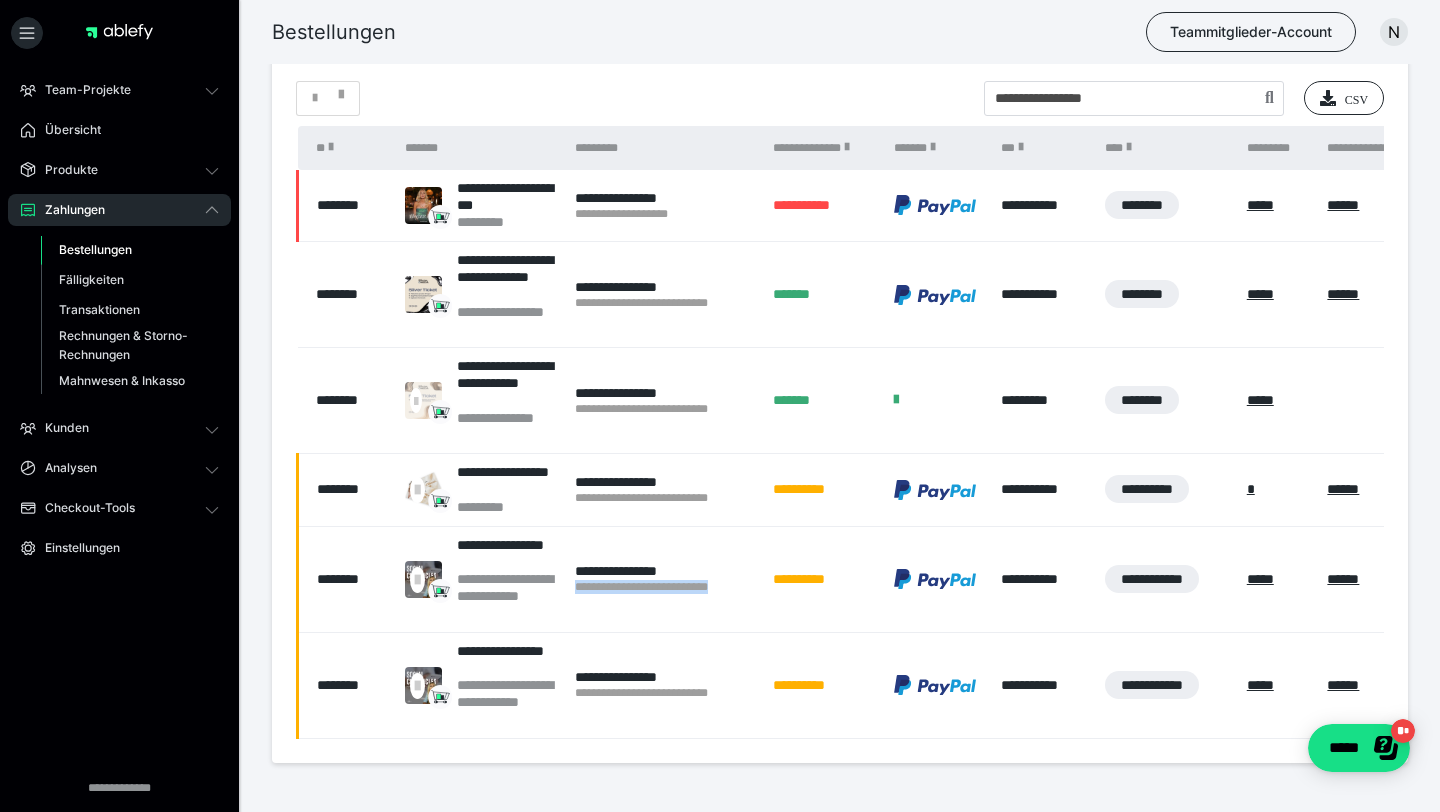drag, startPoint x: 567, startPoint y: 586, endPoint x: 758, endPoint y: 581, distance: 191.06543 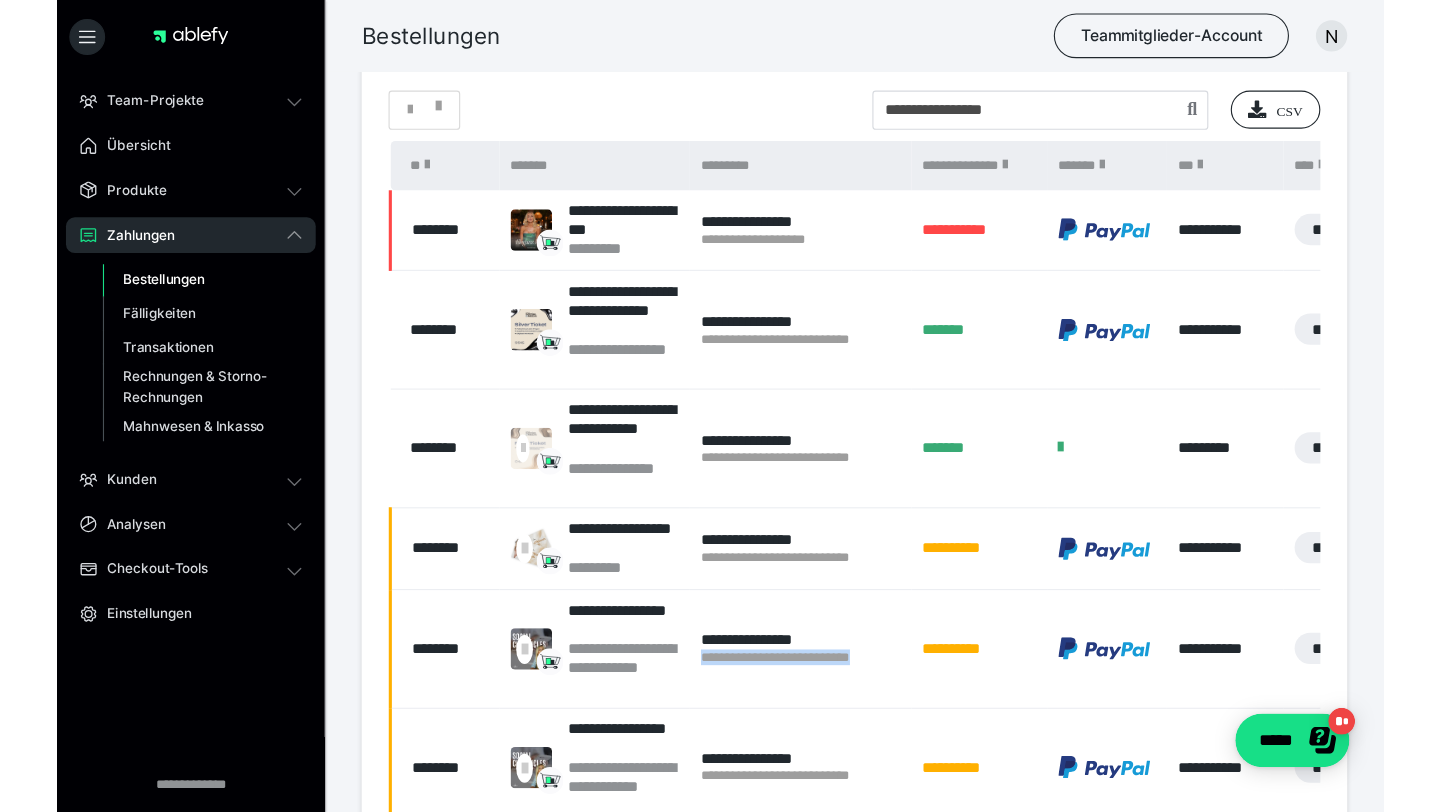 scroll, scrollTop: 378, scrollLeft: 0, axis: vertical 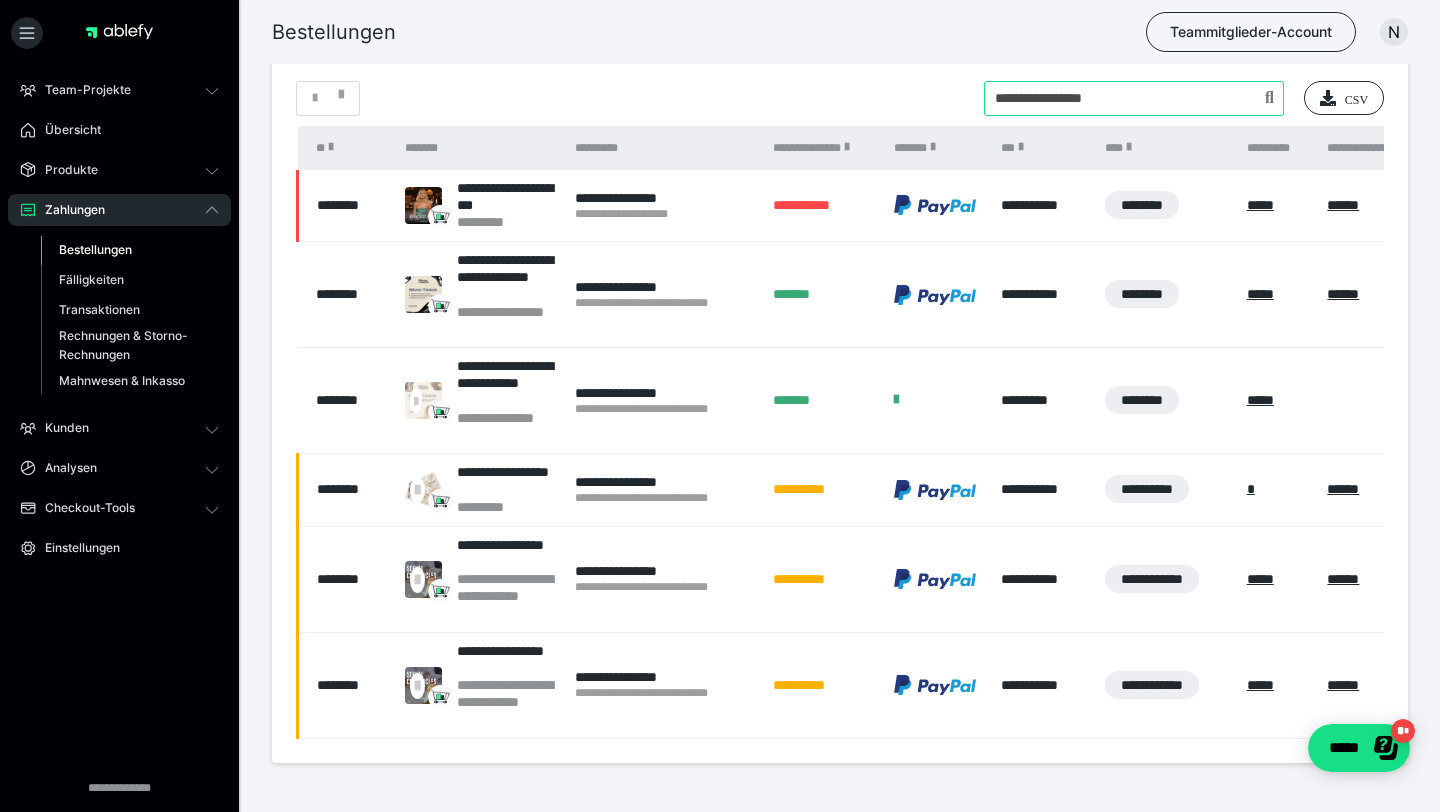 drag, startPoint x: 1114, startPoint y: 98, endPoint x: 893, endPoint y: 98, distance: 221 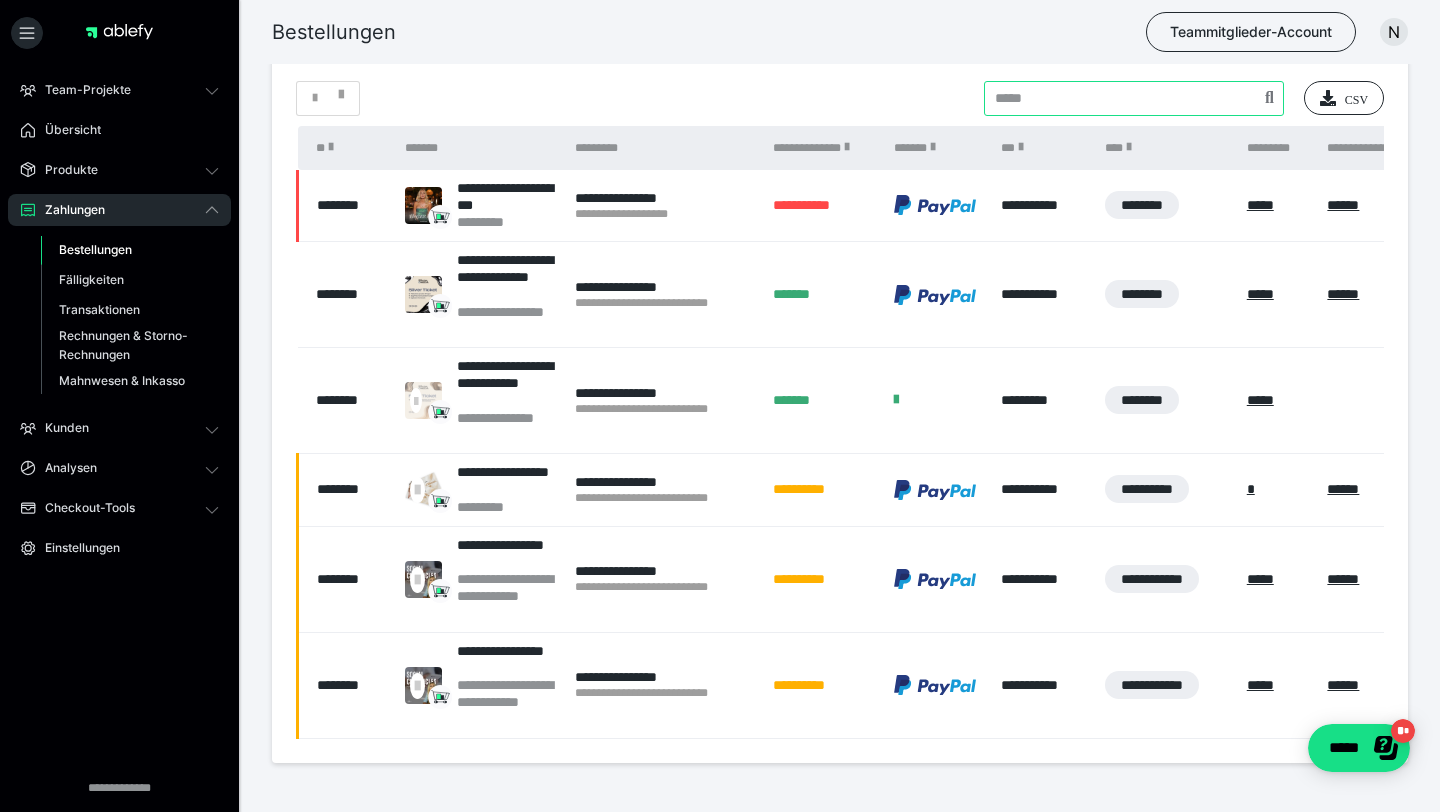 paste on "**********" 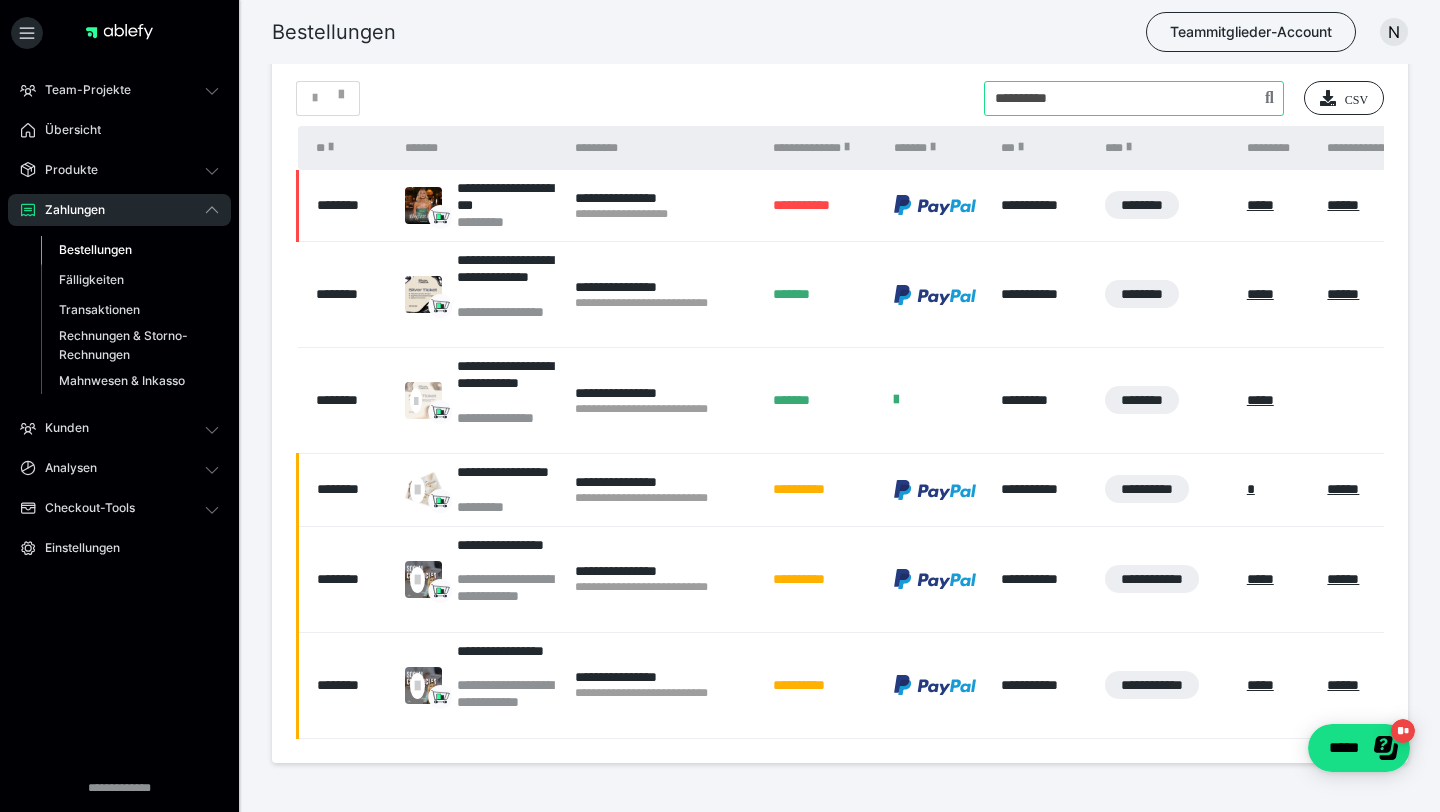 type on "**********" 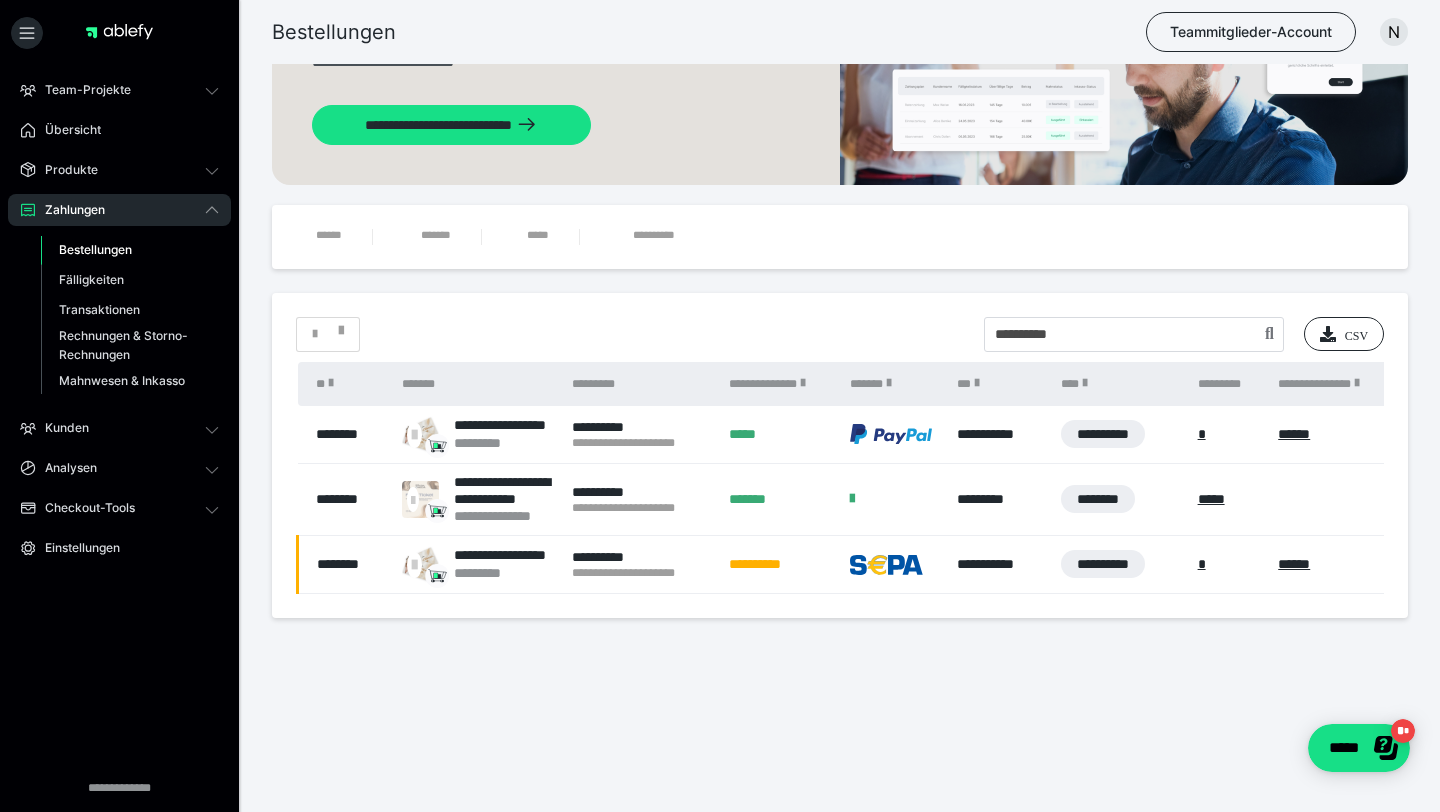 scroll, scrollTop: 142, scrollLeft: 0, axis: vertical 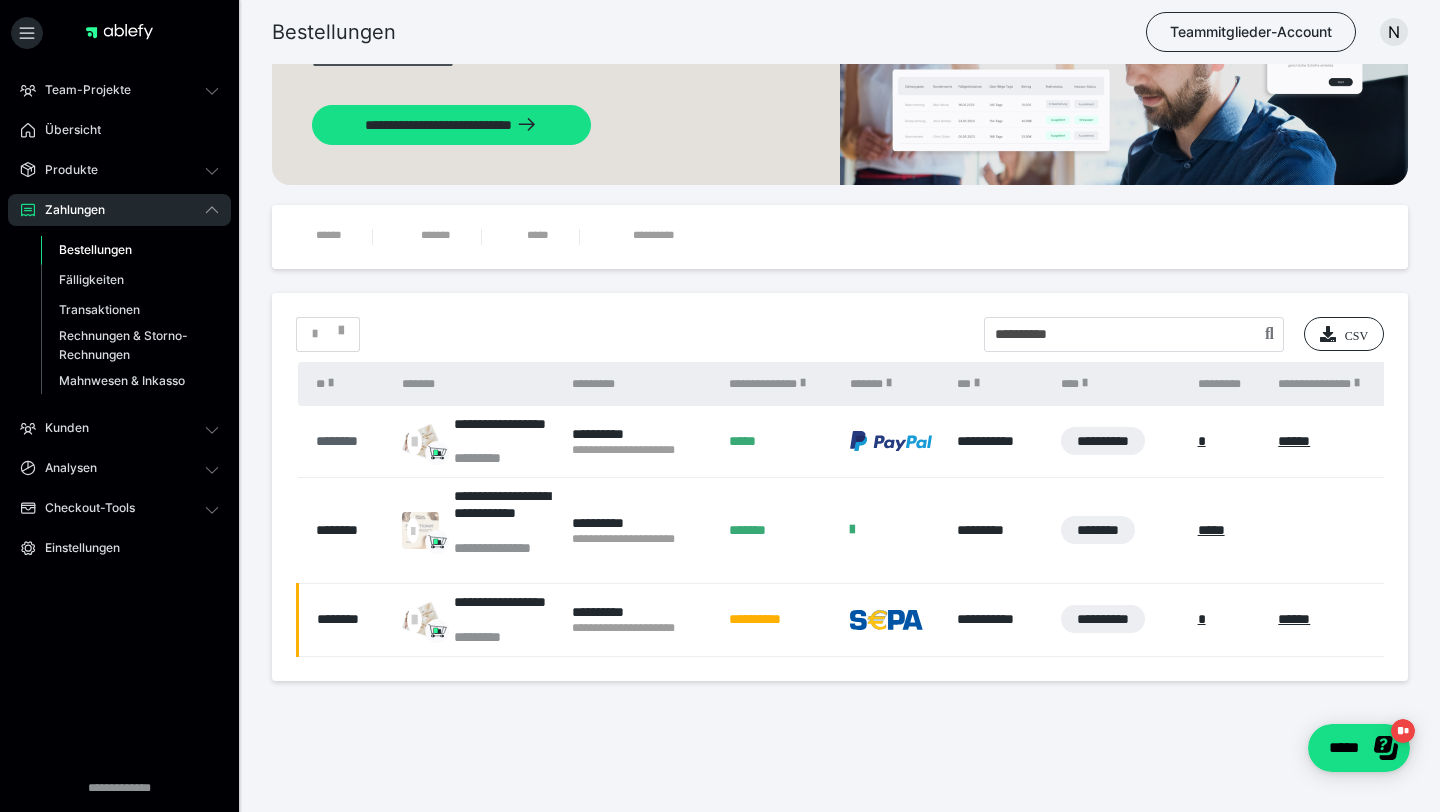 click on "********" at bounding box center (349, 441) 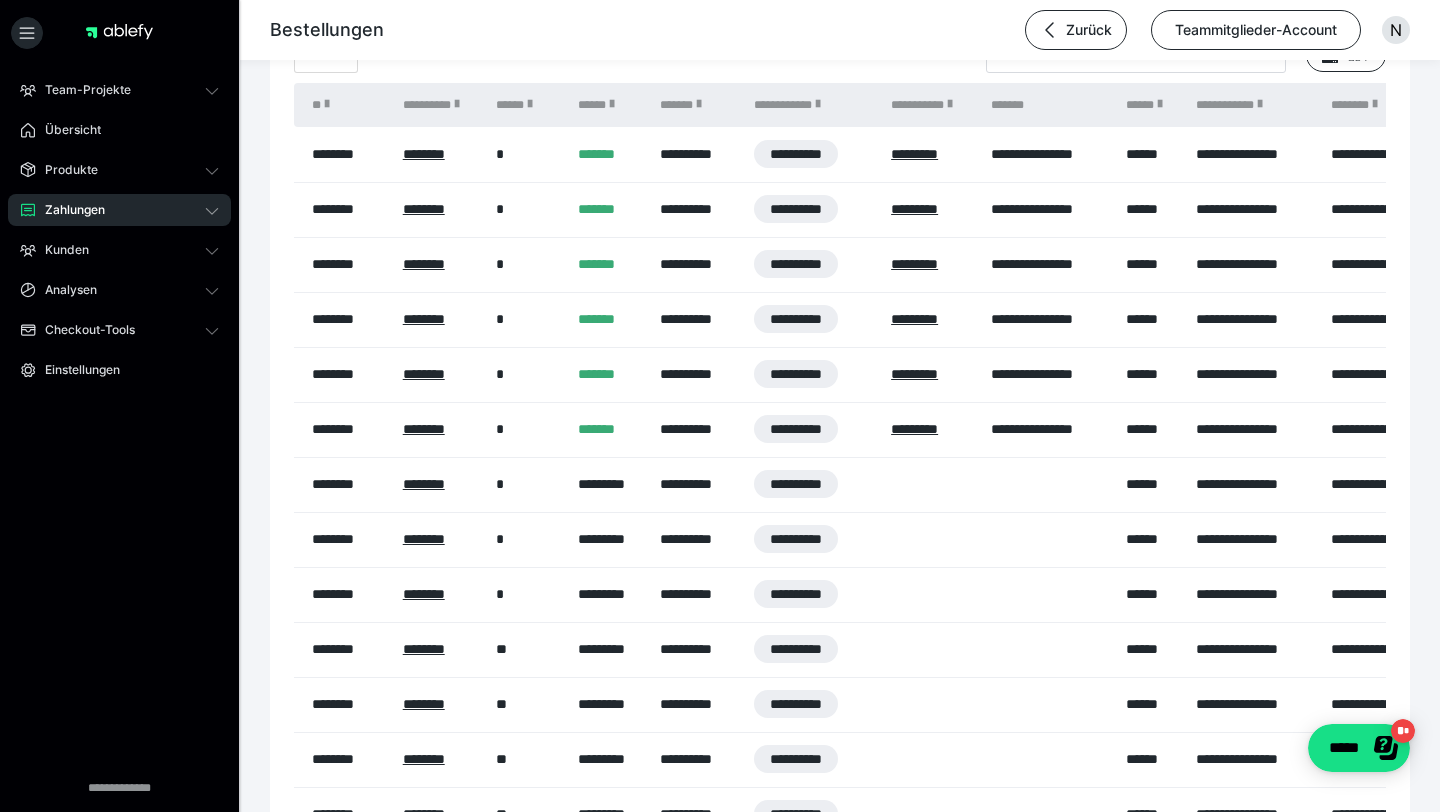 scroll, scrollTop: 1387, scrollLeft: 0, axis: vertical 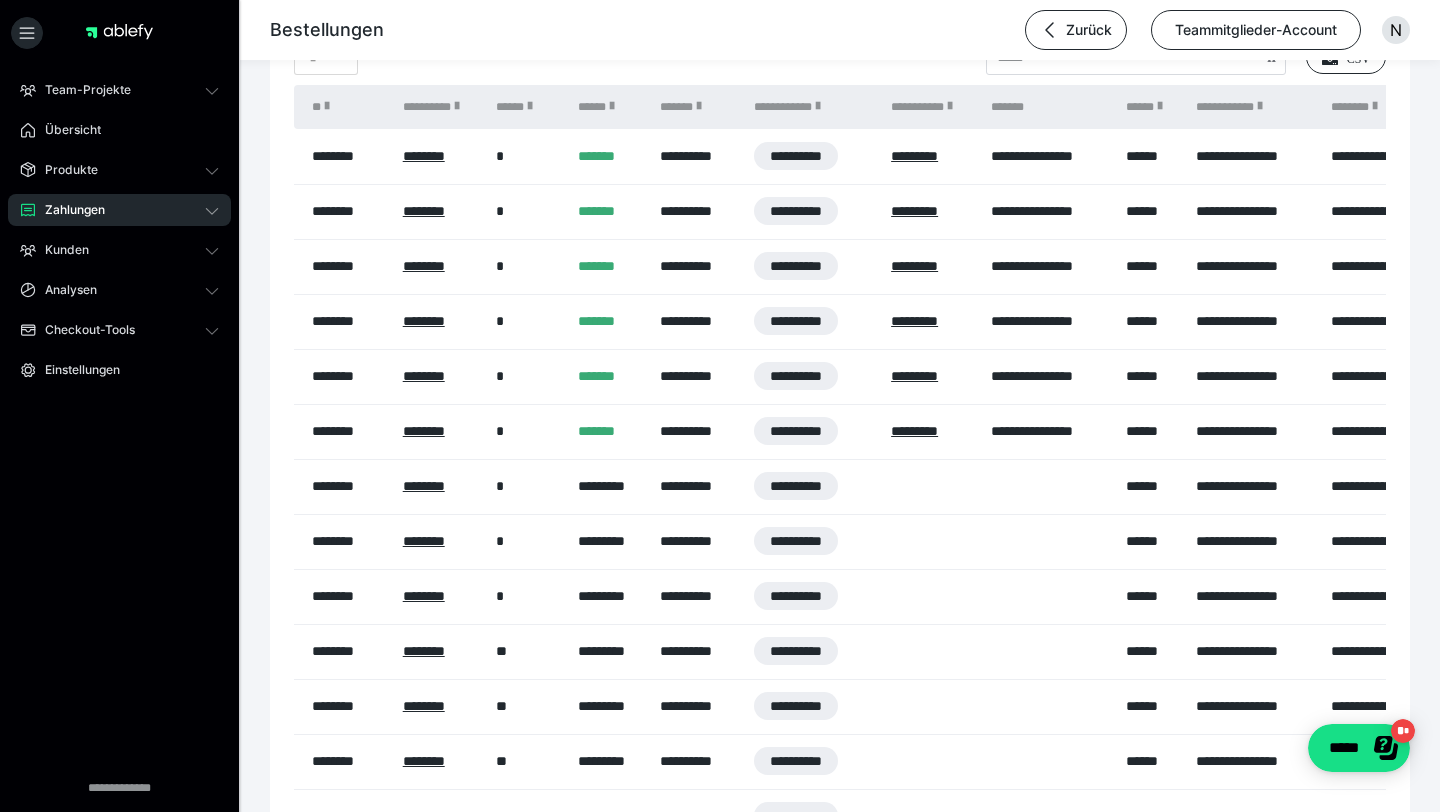 click on "Zahlungen" at bounding box center [68, 210] 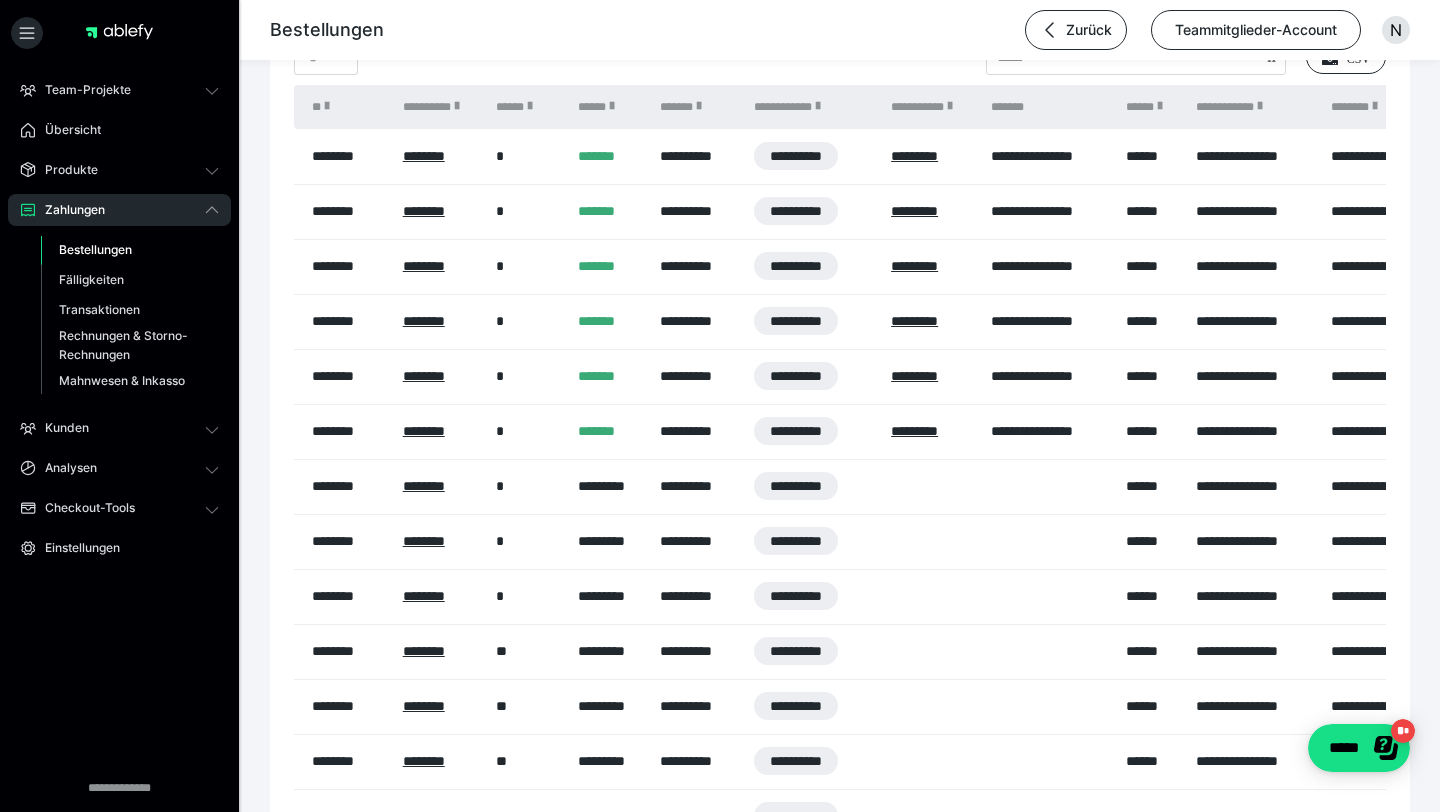click on "Bestellungen" at bounding box center (95, 249) 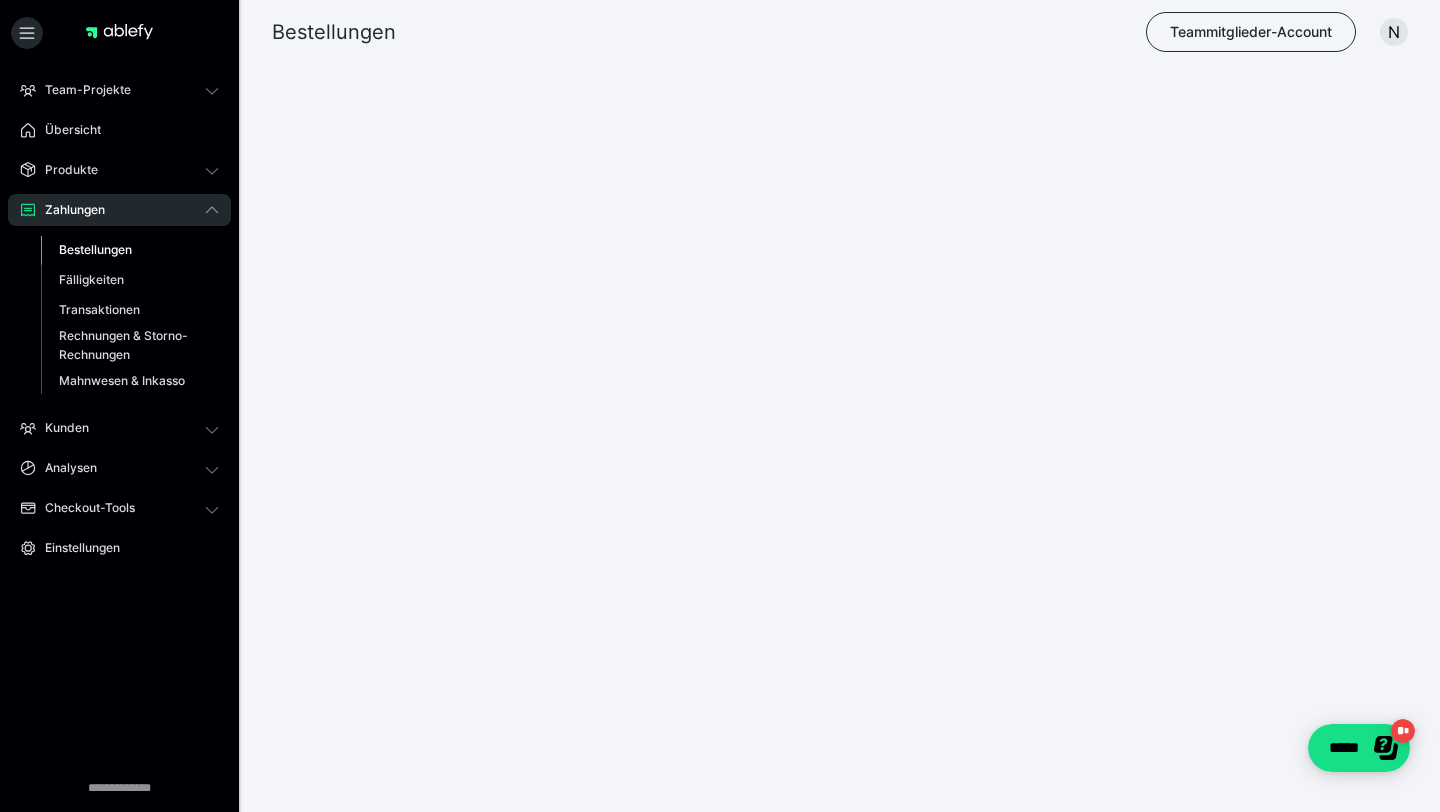 scroll, scrollTop: 0, scrollLeft: 0, axis: both 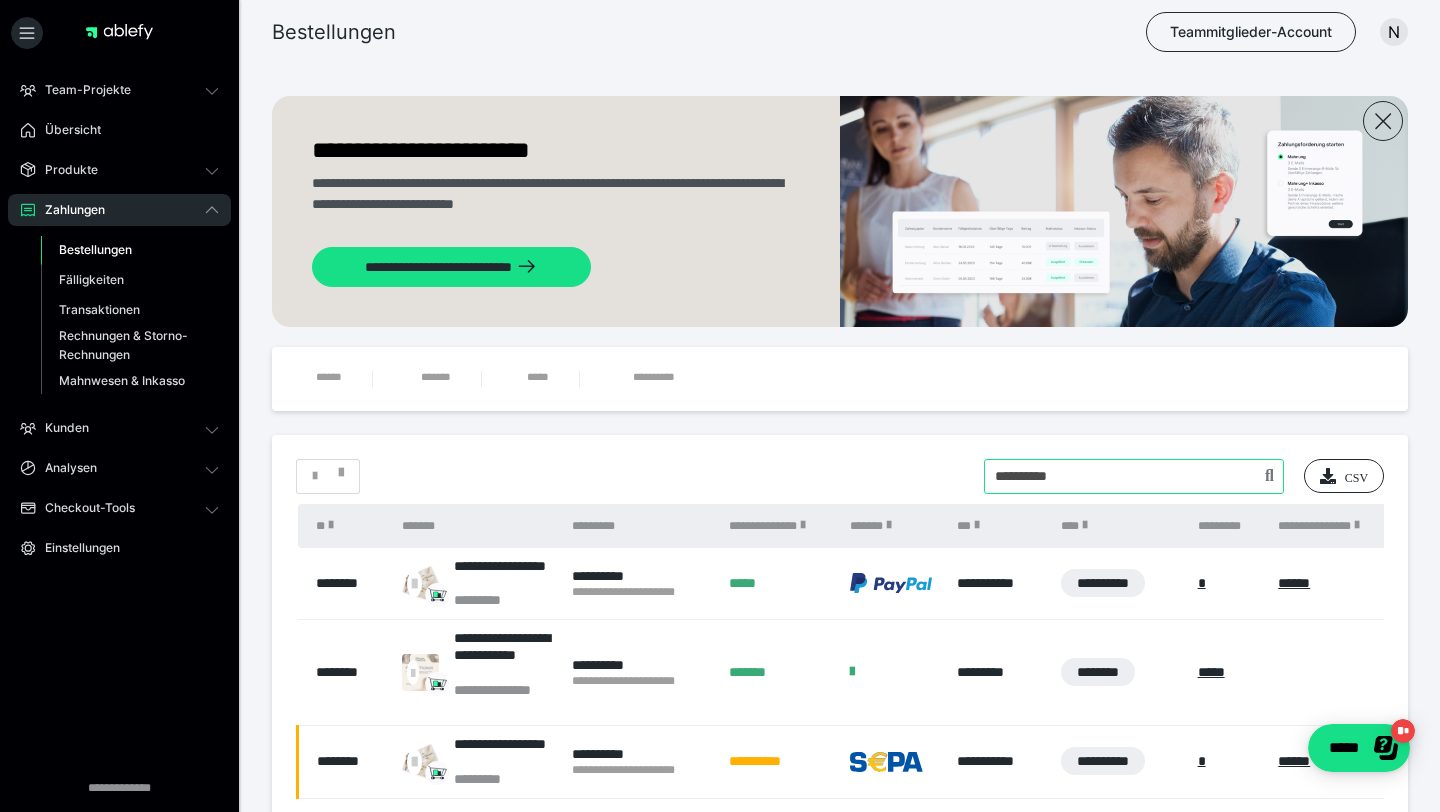drag, startPoint x: 1083, startPoint y: 469, endPoint x: 949, endPoint y: 469, distance: 134 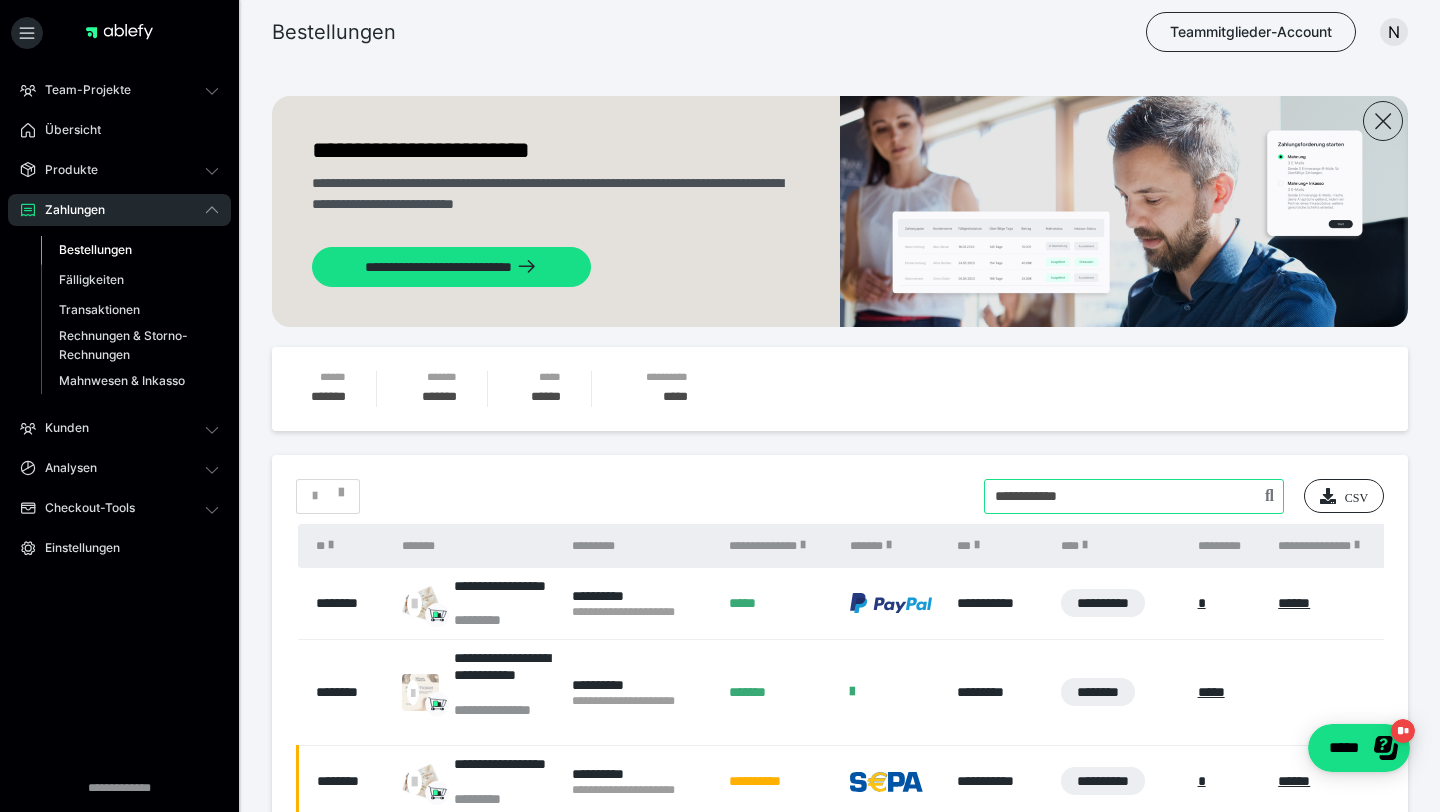 type on "**********" 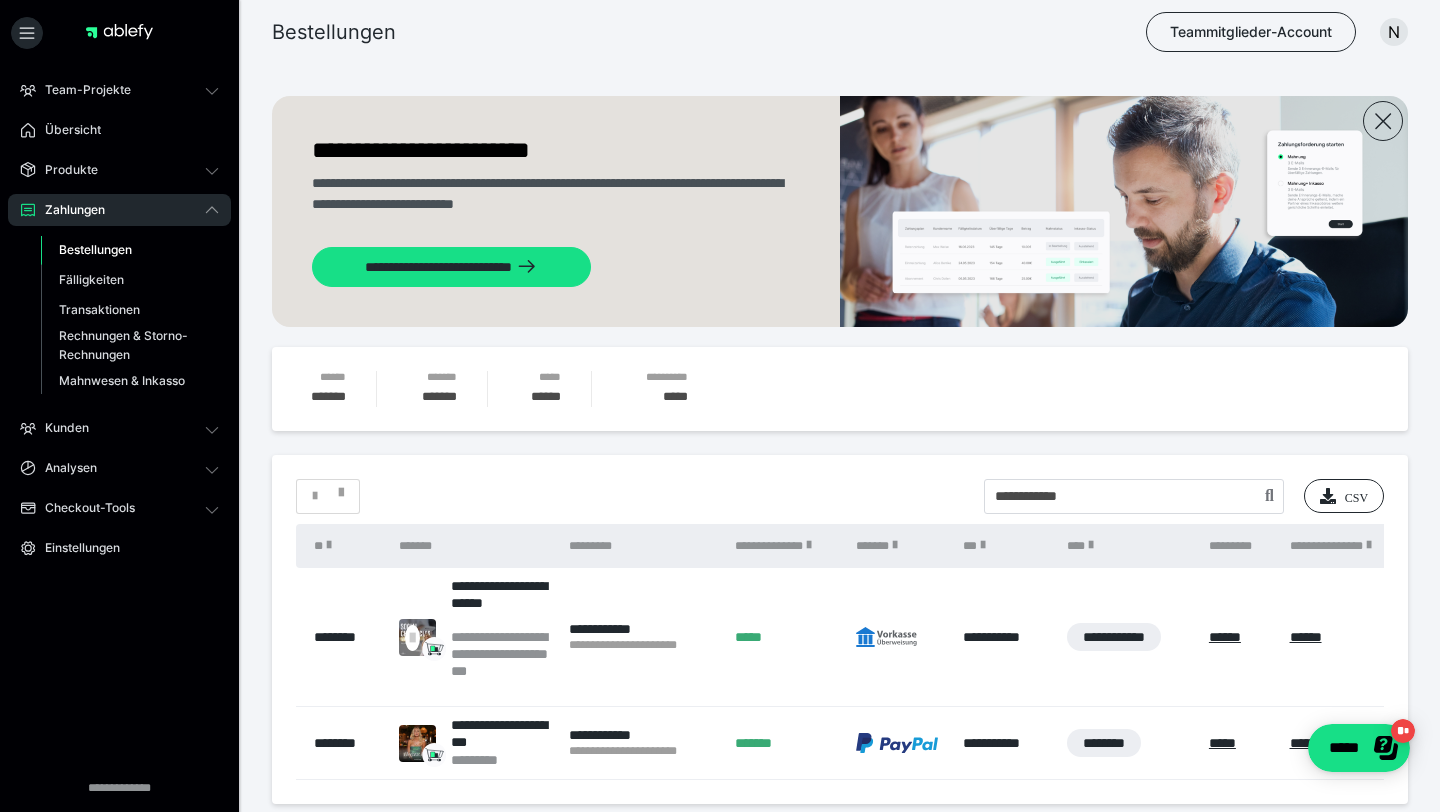 scroll, scrollTop: 123, scrollLeft: 0, axis: vertical 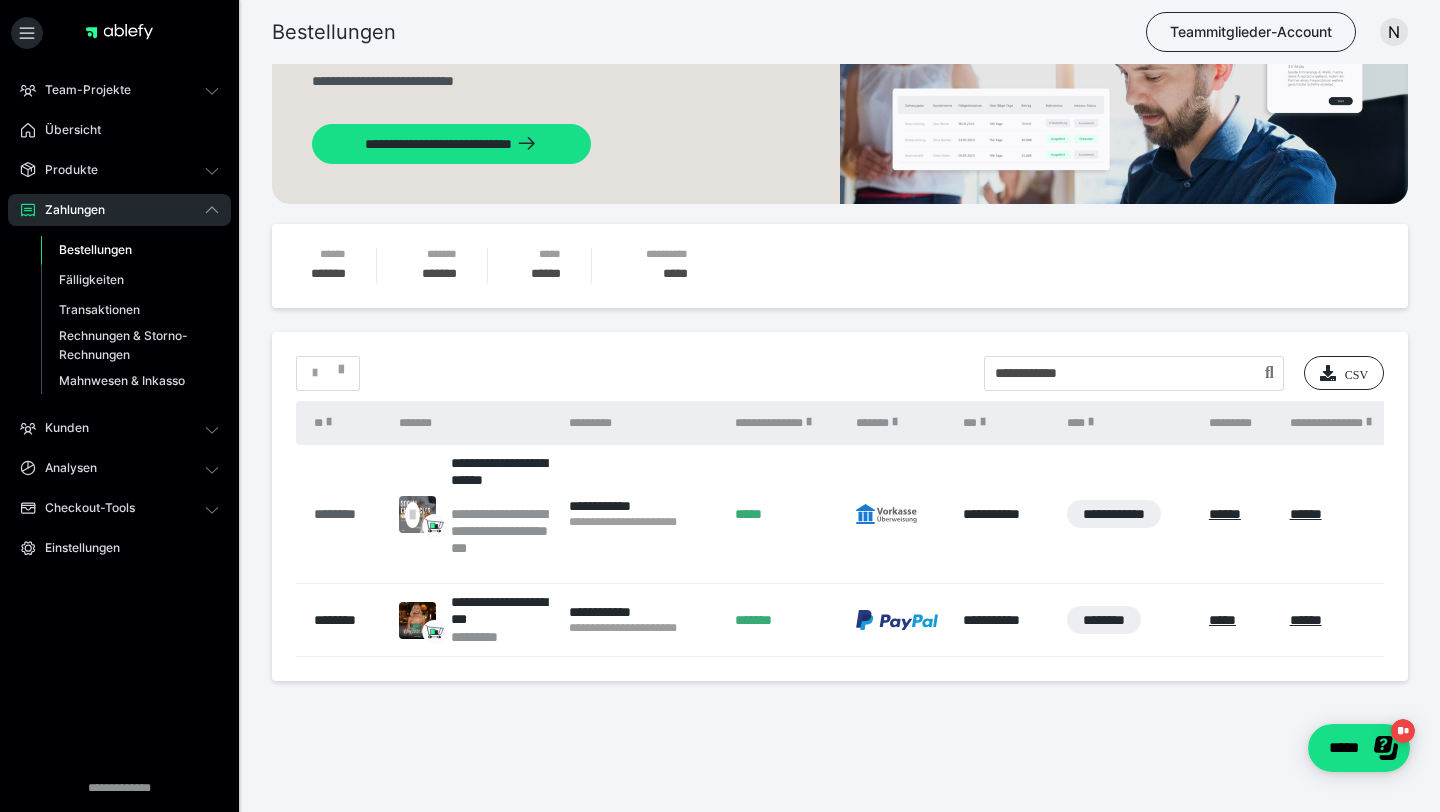 click on "********" at bounding box center (346, 514) 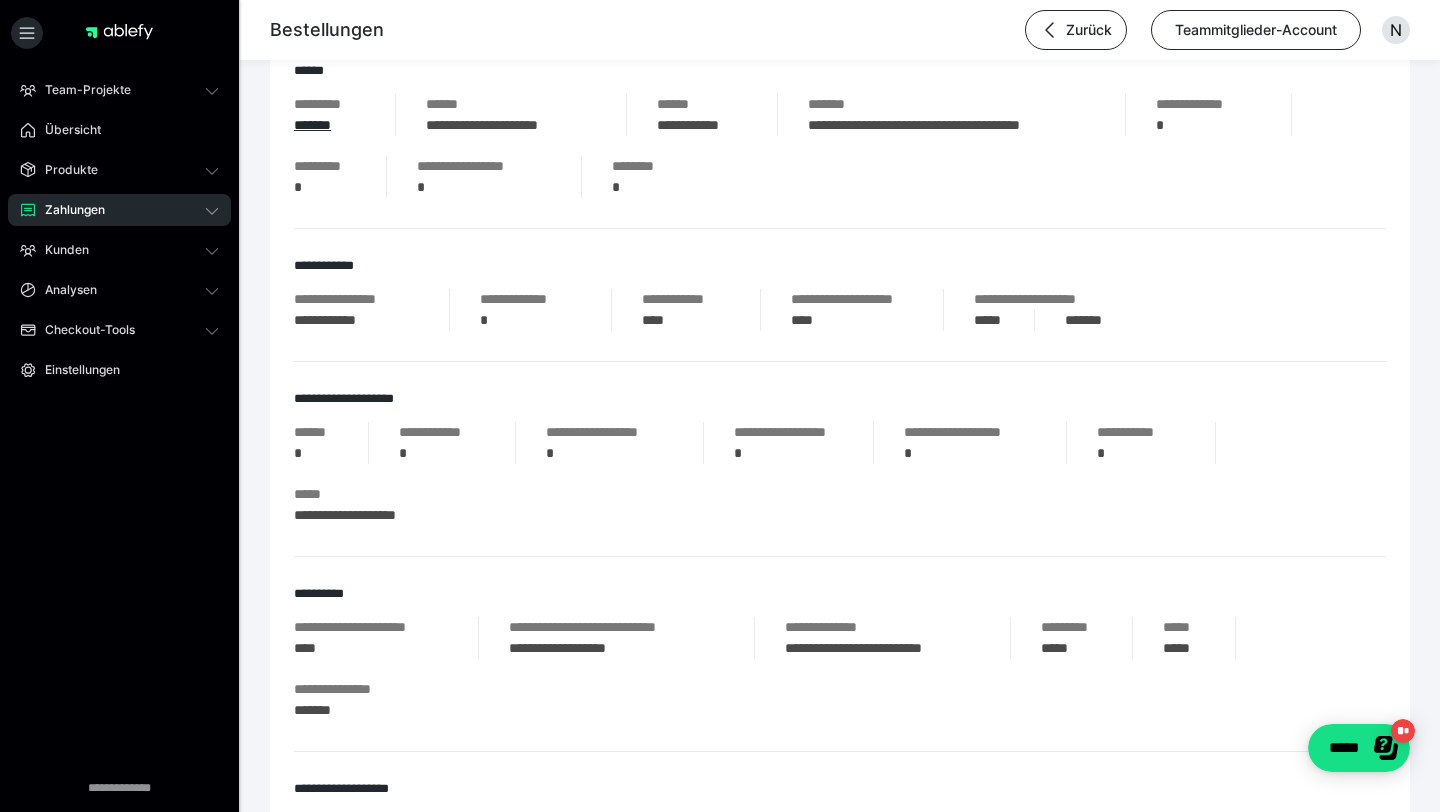 scroll, scrollTop: 0, scrollLeft: 0, axis: both 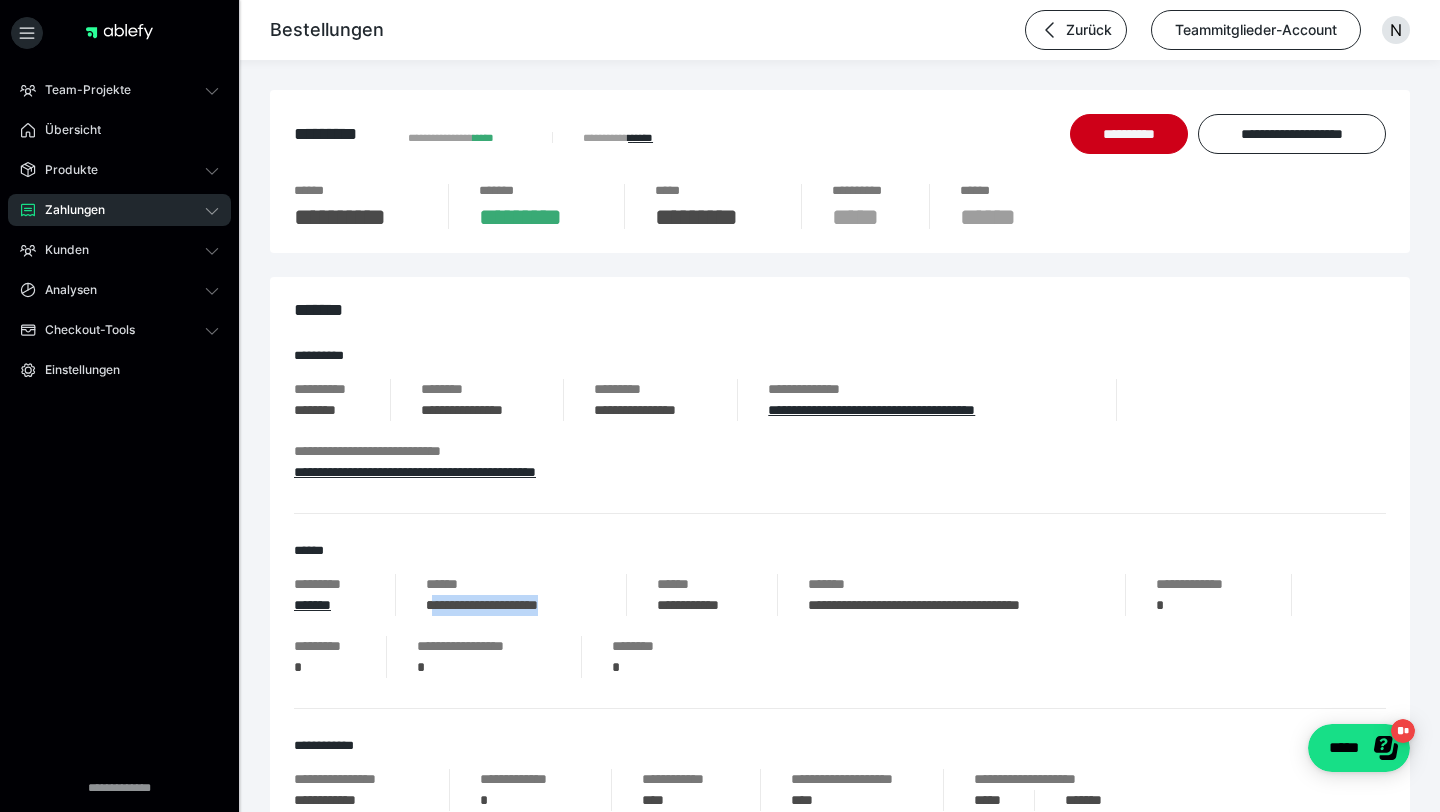 drag, startPoint x: 603, startPoint y: 606, endPoint x: 428, endPoint y: 602, distance: 175.04572 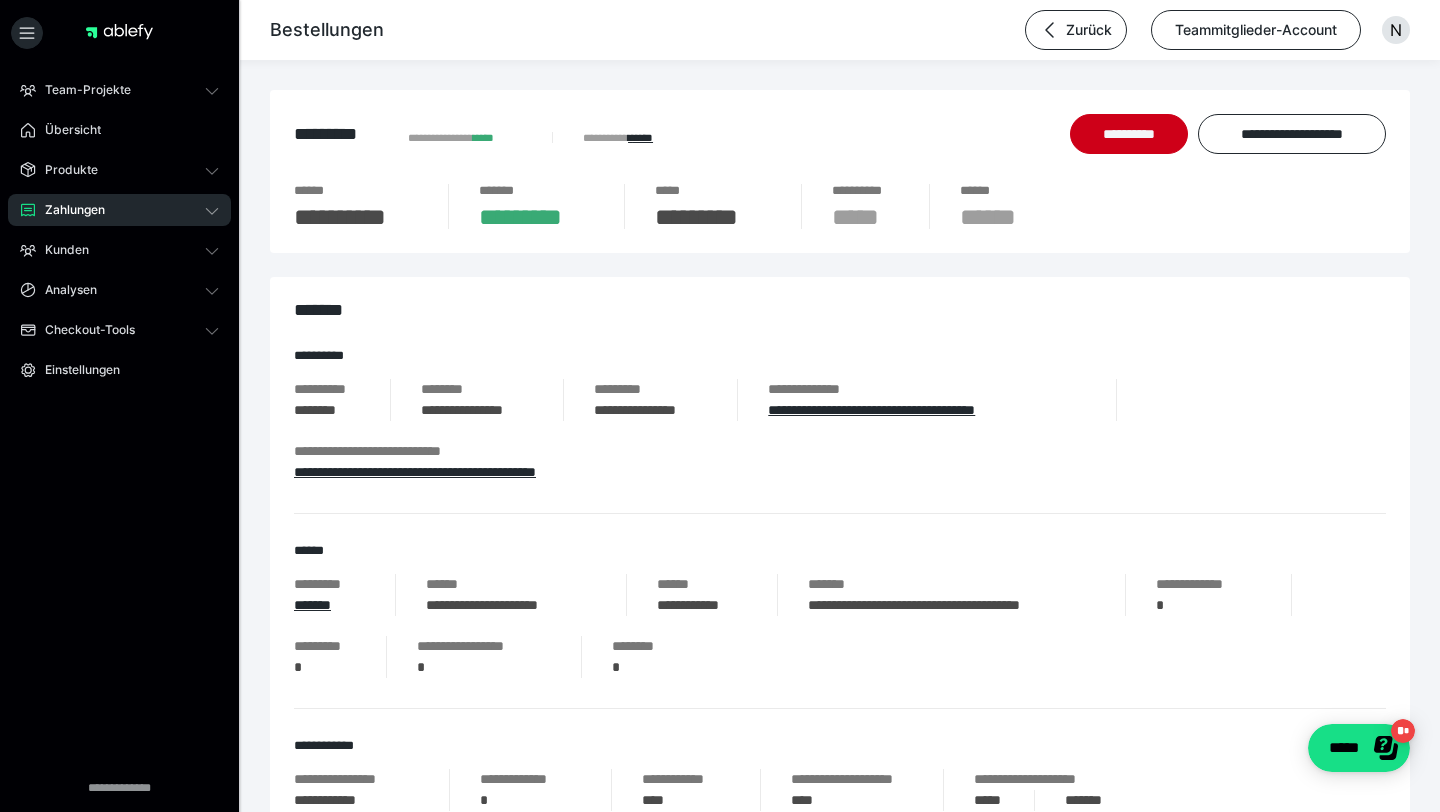 click on "******" at bounding box center [511, 584] 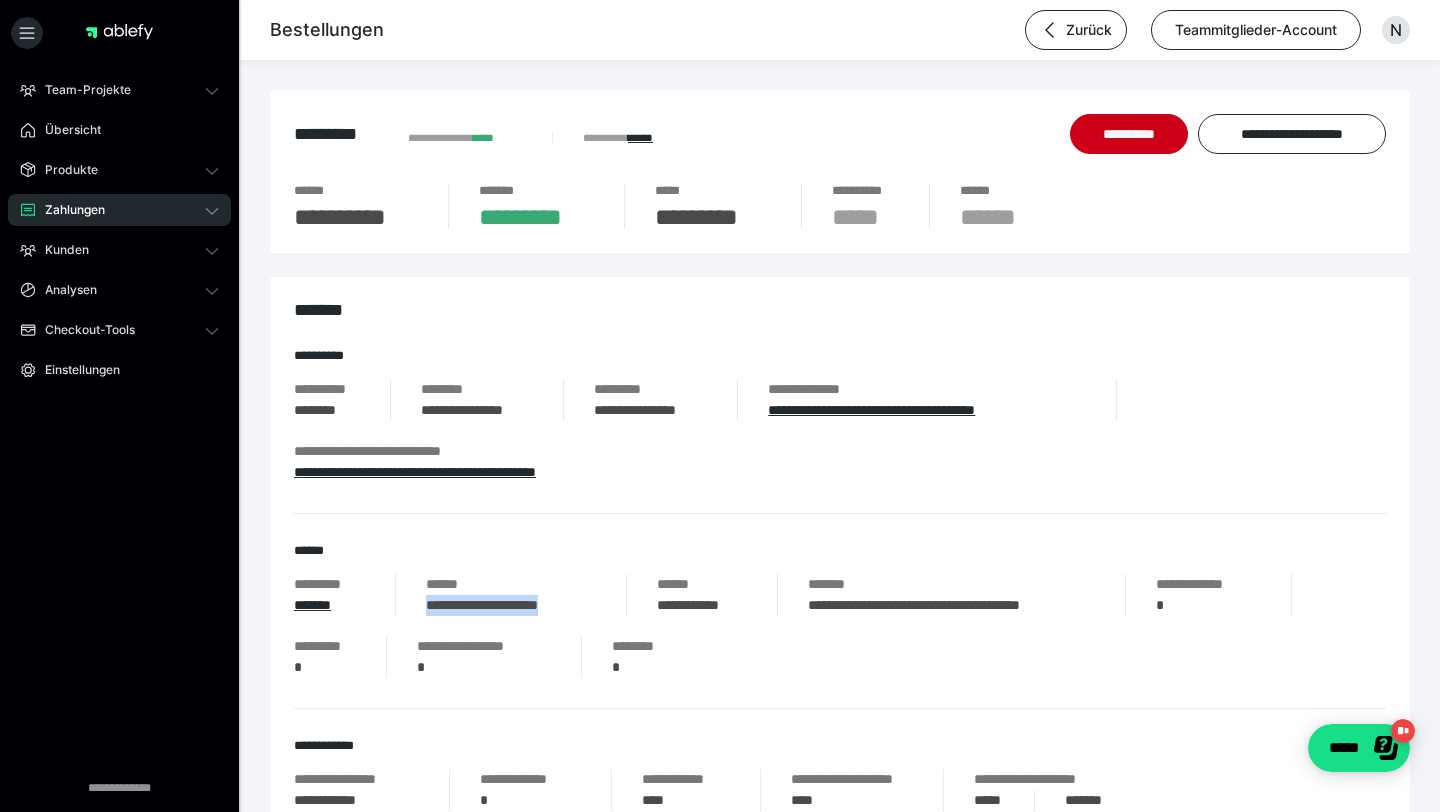 drag, startPoint x: 604, startPoint y: 604, endPoint x: 413, endPoint y: 615, distance: 191.3165 